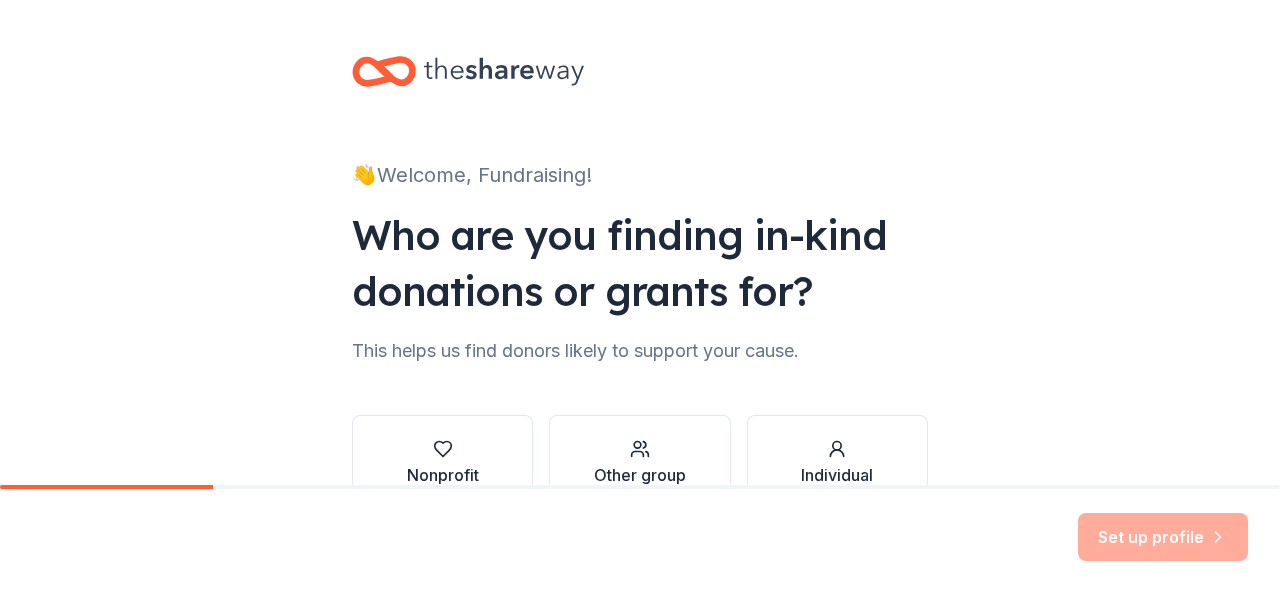 scroll, scrollTop: 0, scrollLeft: 0, axis: both 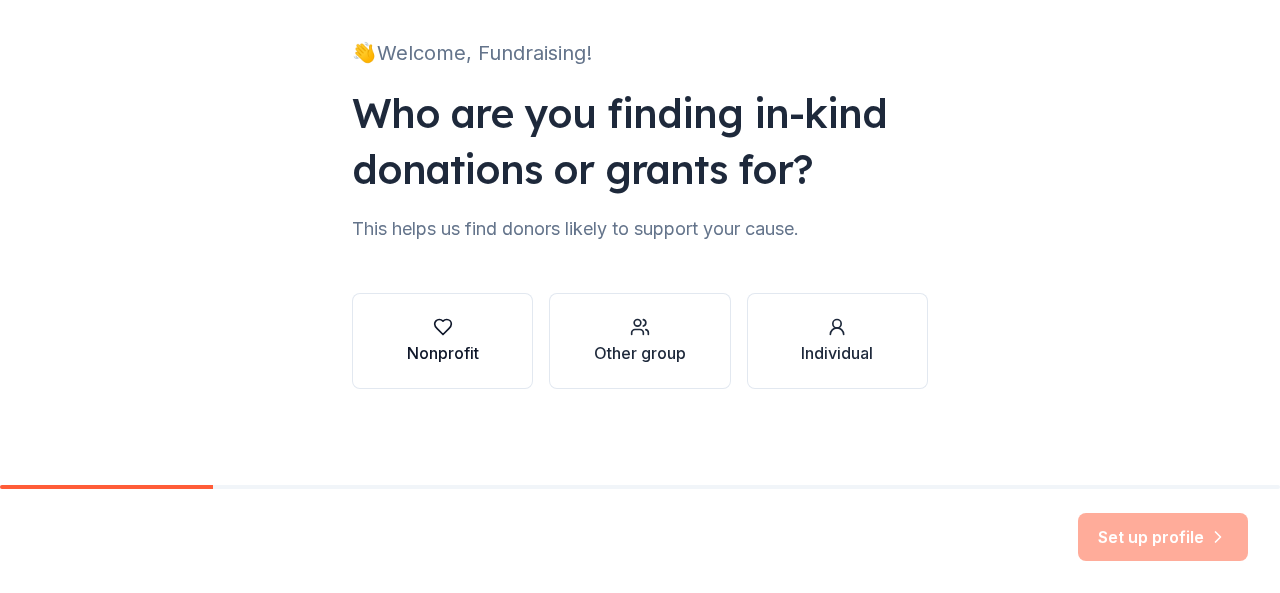 click on "Nonprofit" at bounding box center [443, 353] 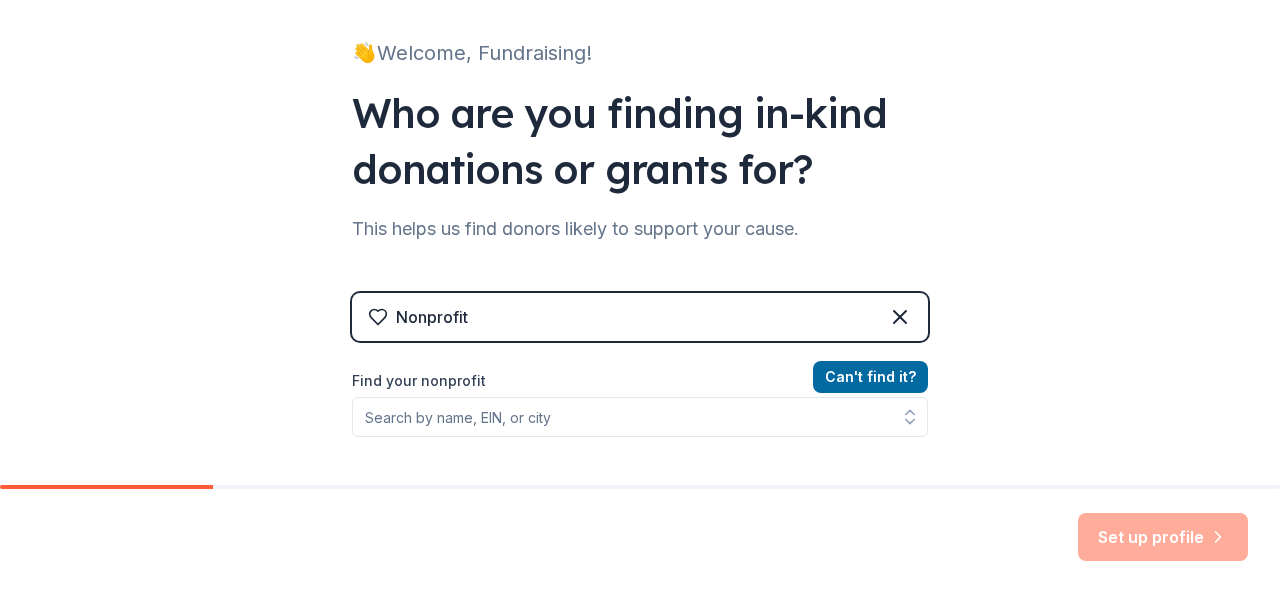scroll, scrollTop: 222, scrollLeft: 0, axis: vertical 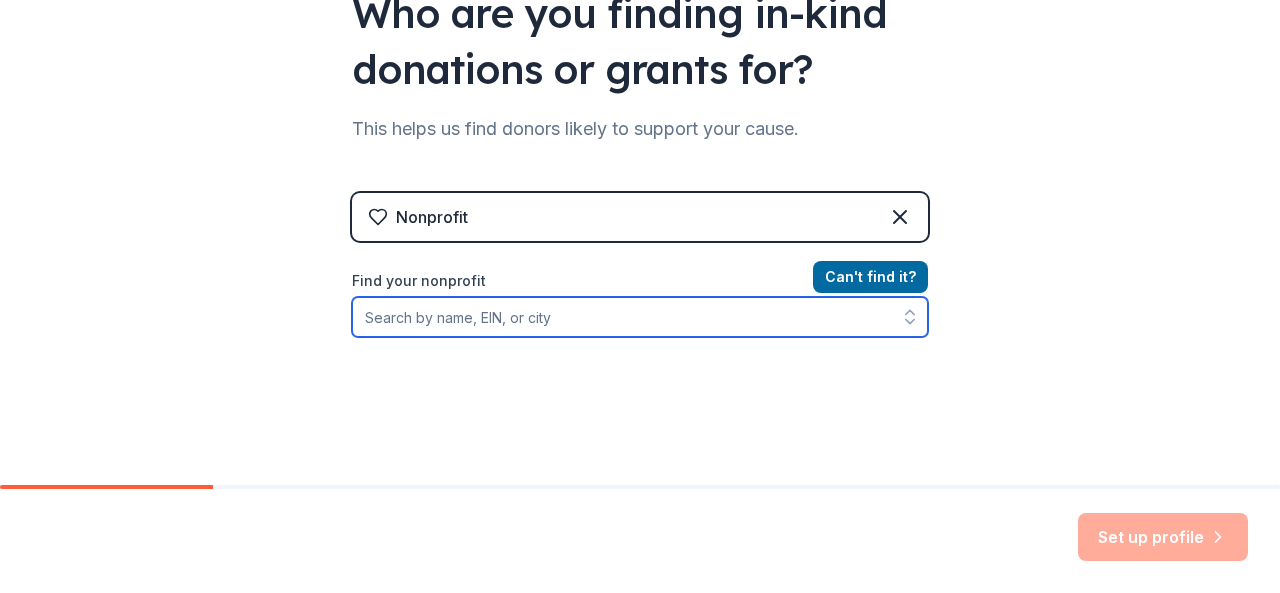 click on "Find your nonprofit" at bounding box center [640, 317] 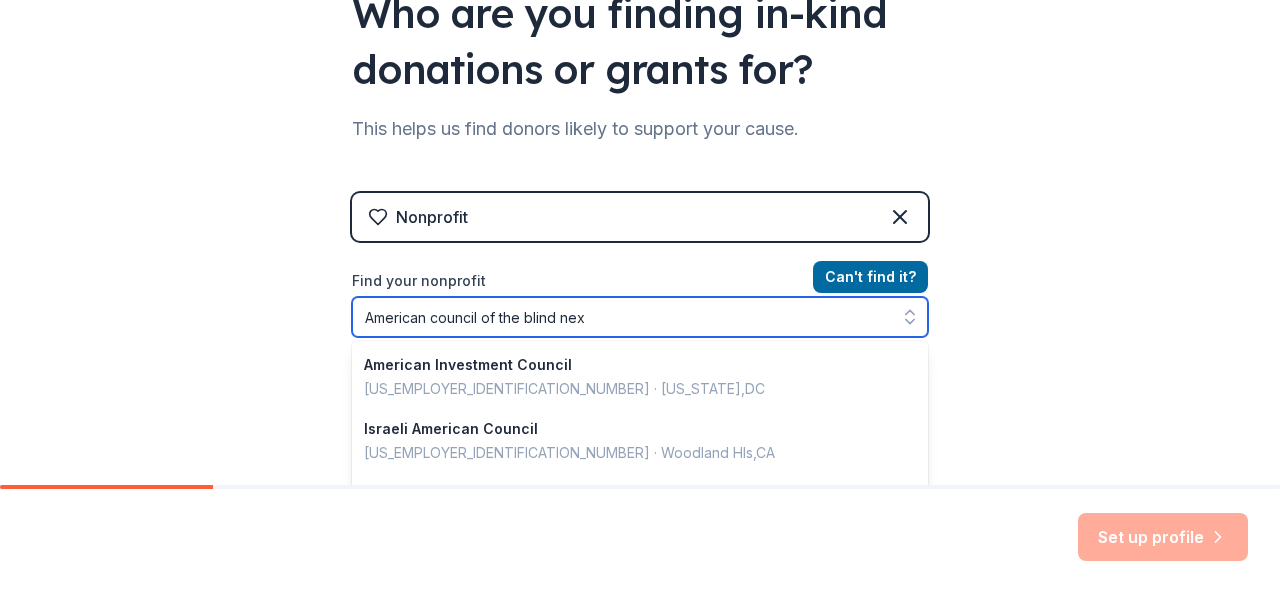type on "American council of the blind next" 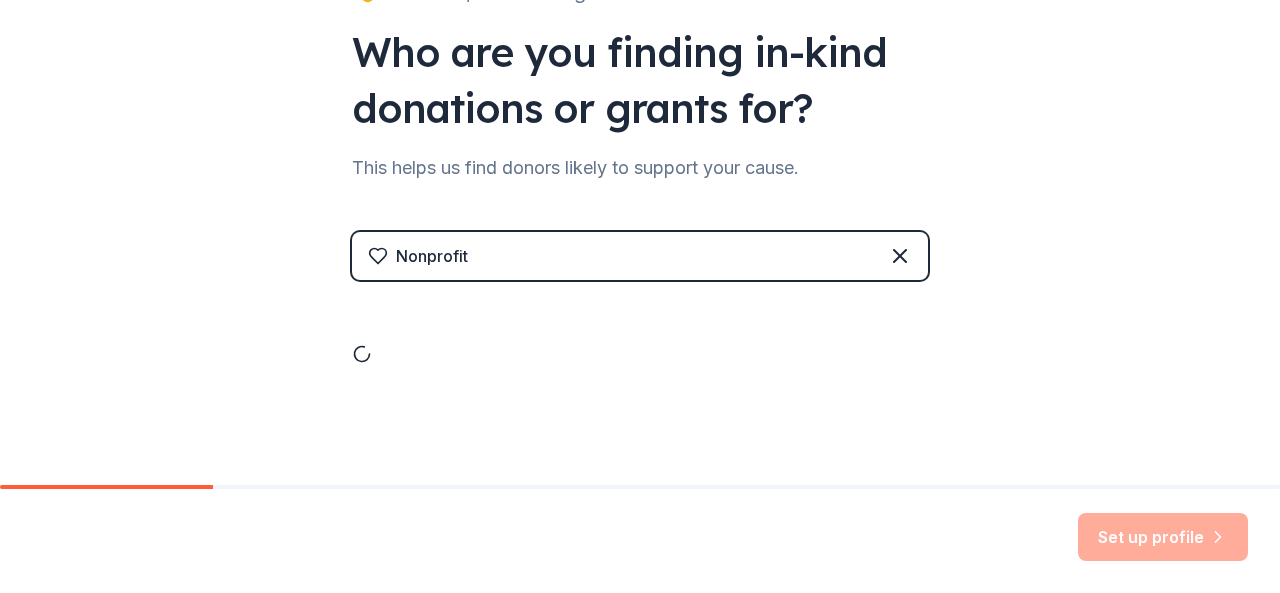 click at bounding box center (640, 334) 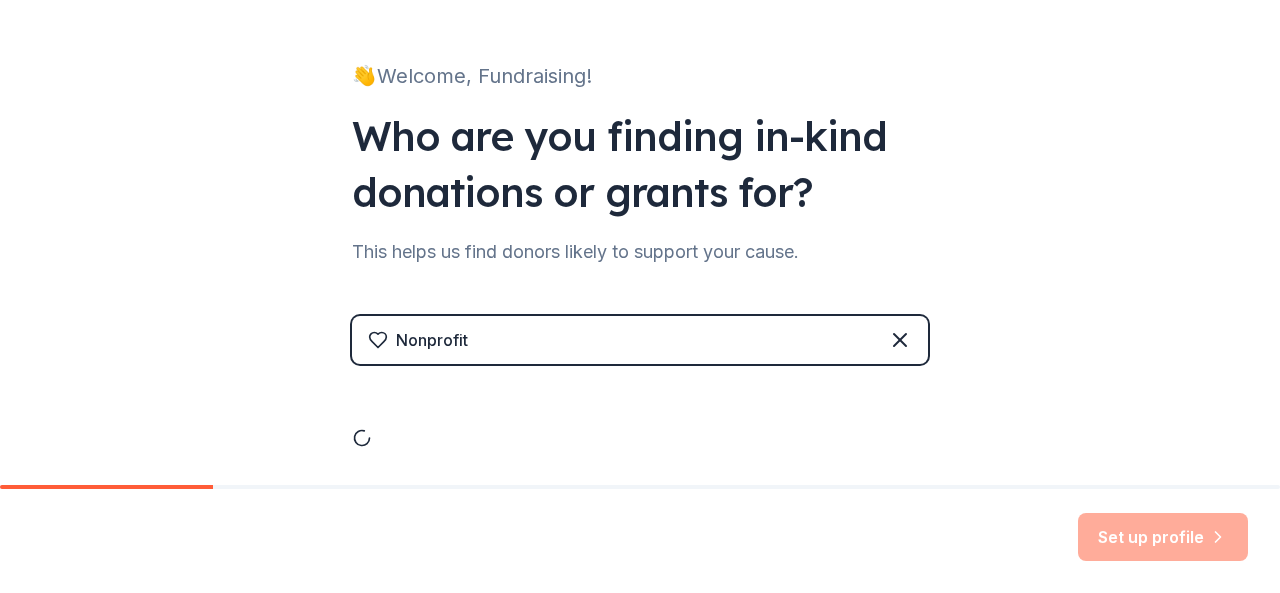 click on "Nonprofit" at bounding box center (640, 402) 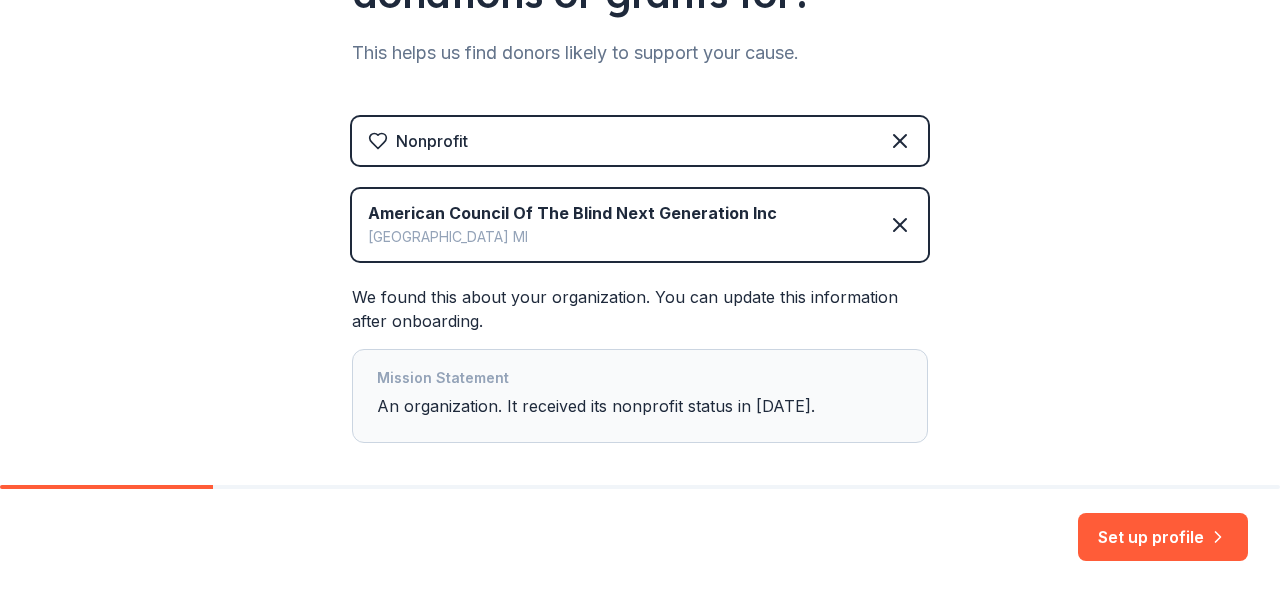 scroll, scrollTop: 391, scrollLeft: 0, axis: vertical 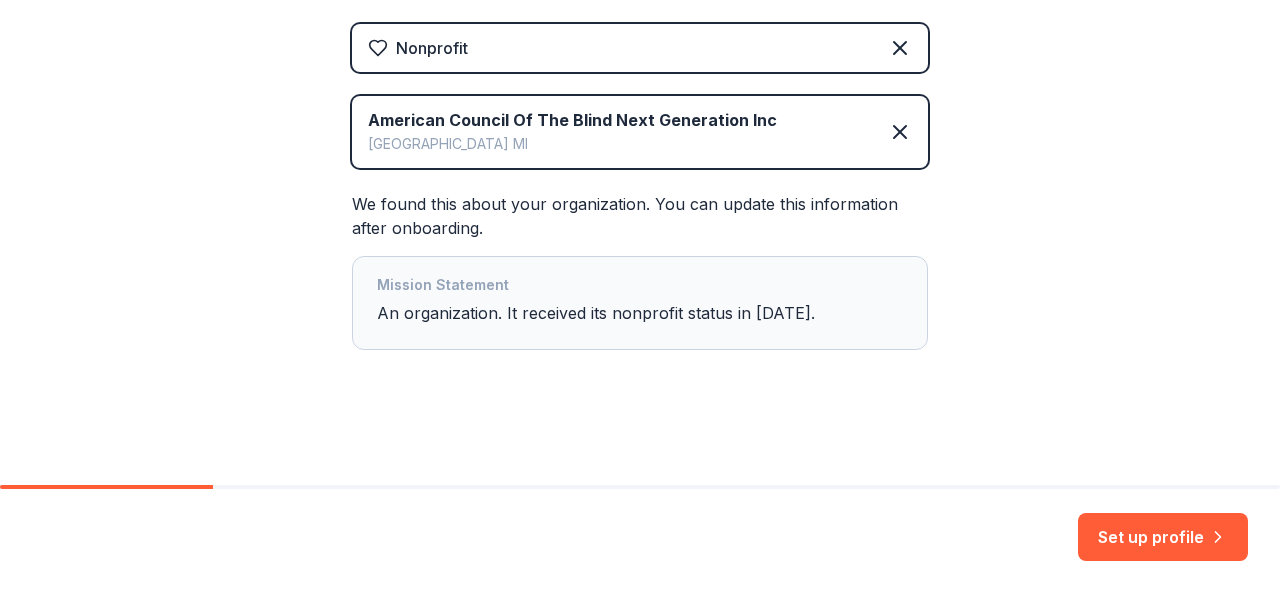 type 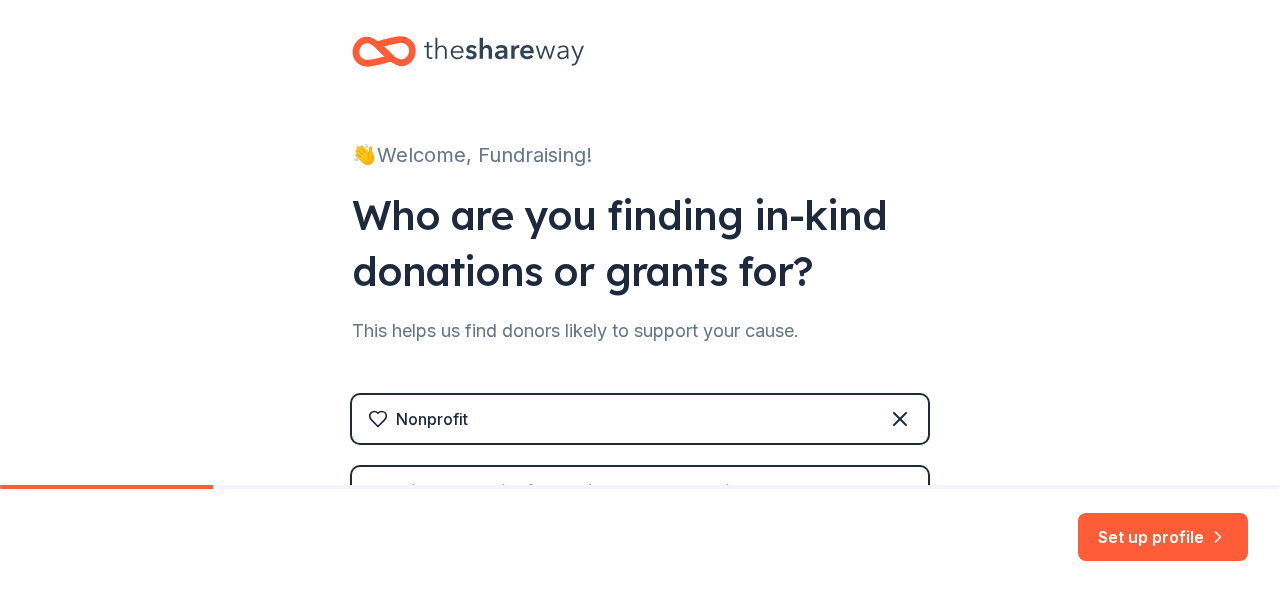 scroll, scrollTop: 268, scrollLeft: 0, axis: vertical 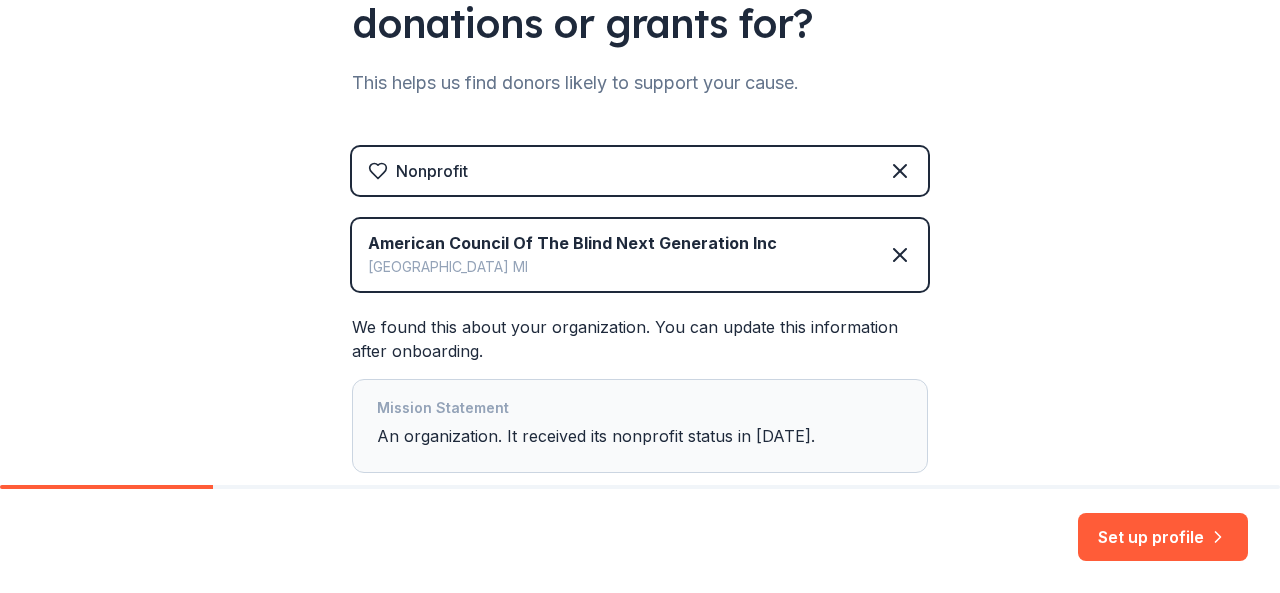 click on "Set up profile" at bounding box center (1163, 537) 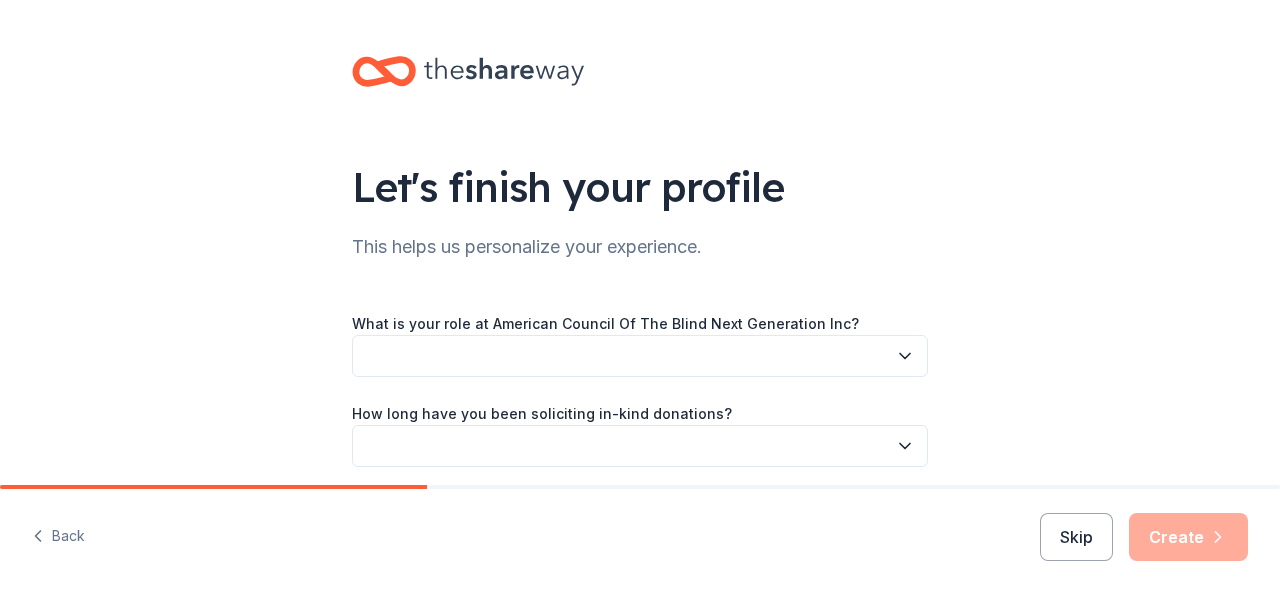 scroll, scrollTop: 100, scrollLeft: 0, axis: vertical 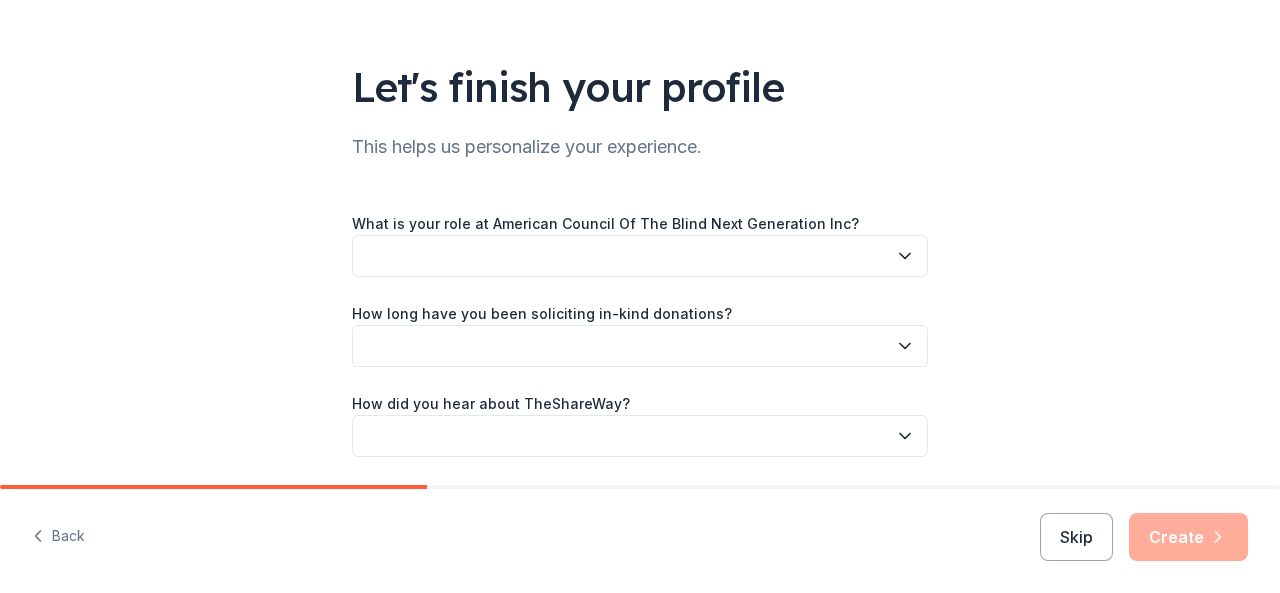 click on "What is your role at American Council Of The Blind Next Generation Inc?" at bounding box center [605, 224] 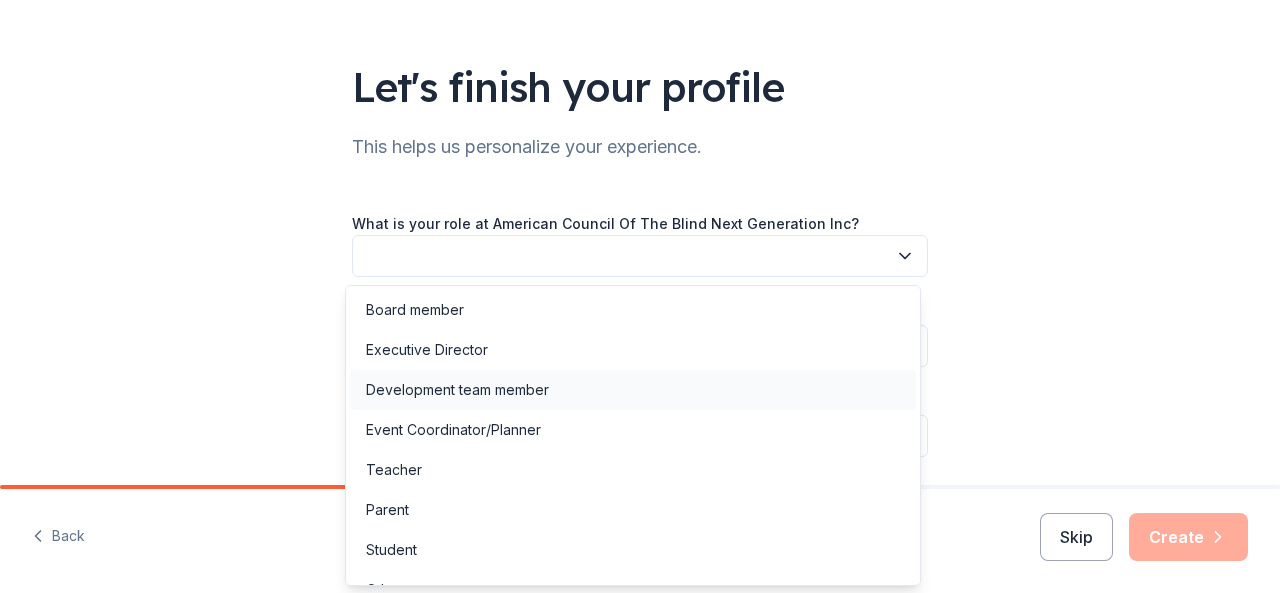 scroll, scrollTop: 28, scrollLeft: 0, axis: vertical 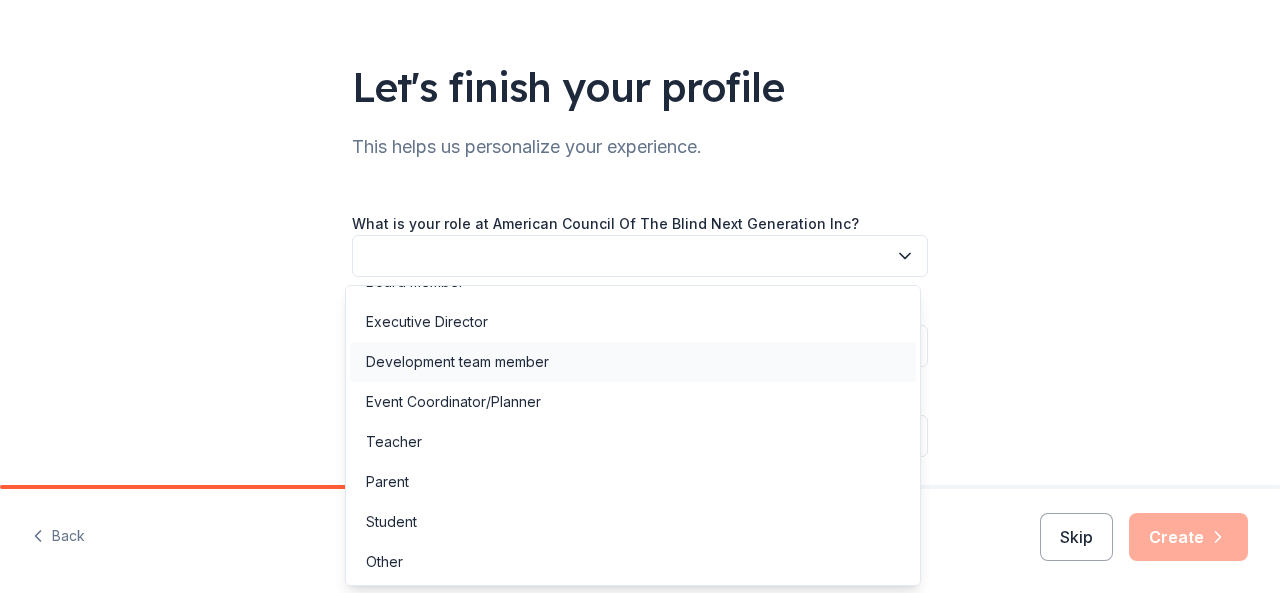 click on "Development team member" at bounding box center [457, 362] 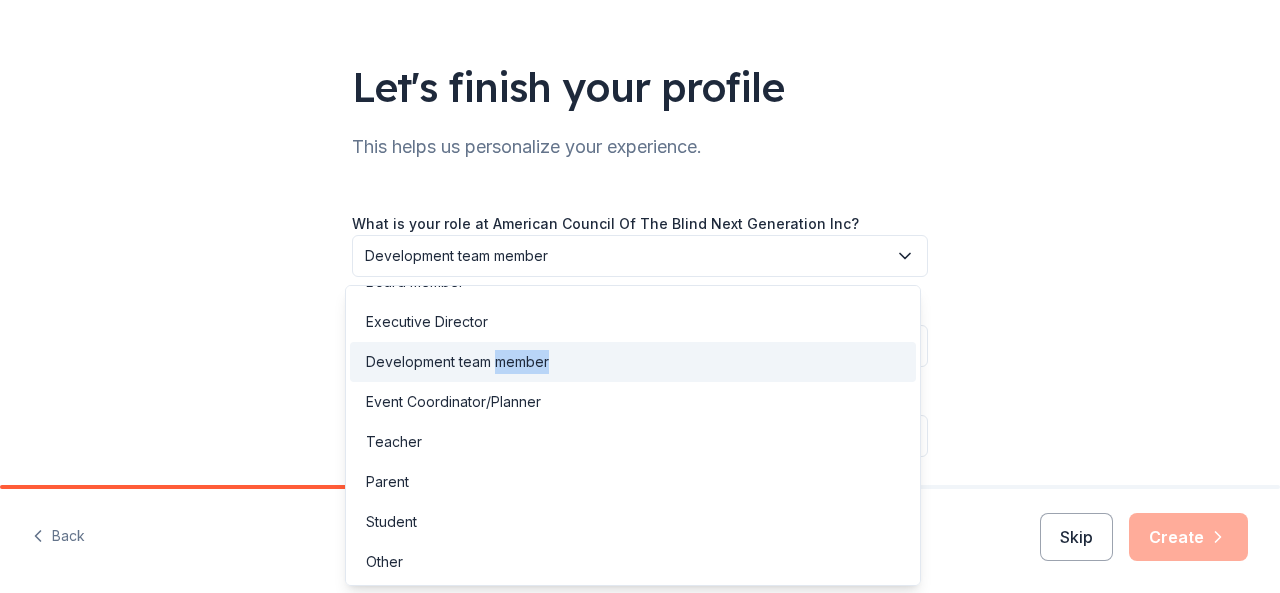 click on "Development team member" at bounding box center (457, 362) 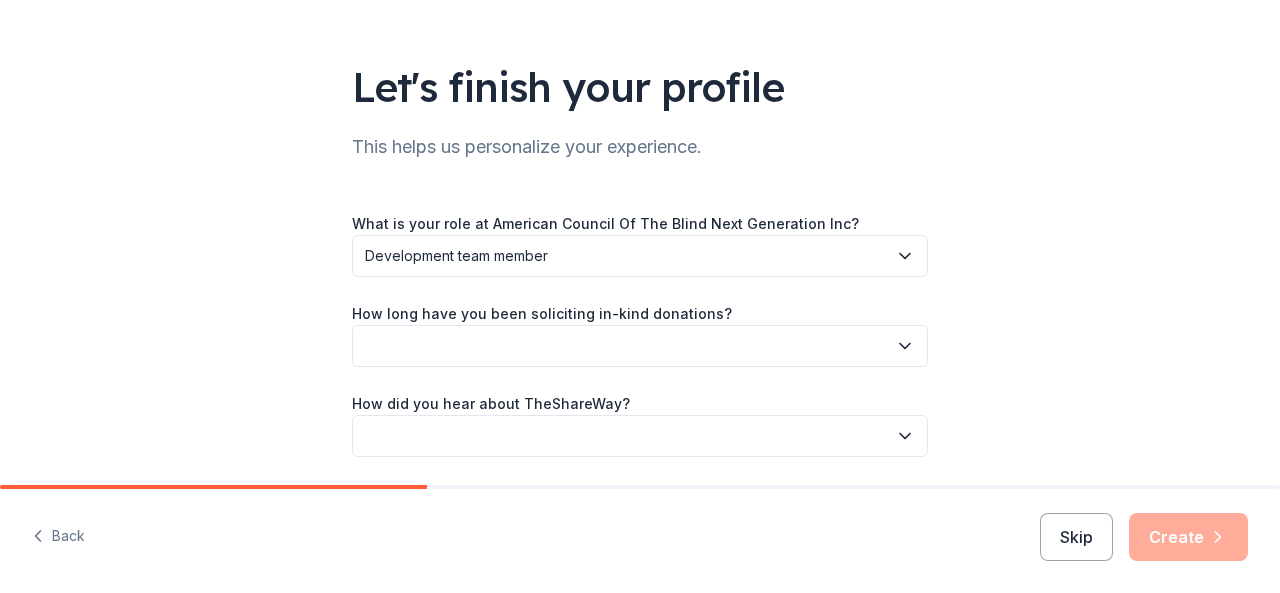 click on "How long have you been soliciting in-kind donations?" at bounding box center [542, 314] 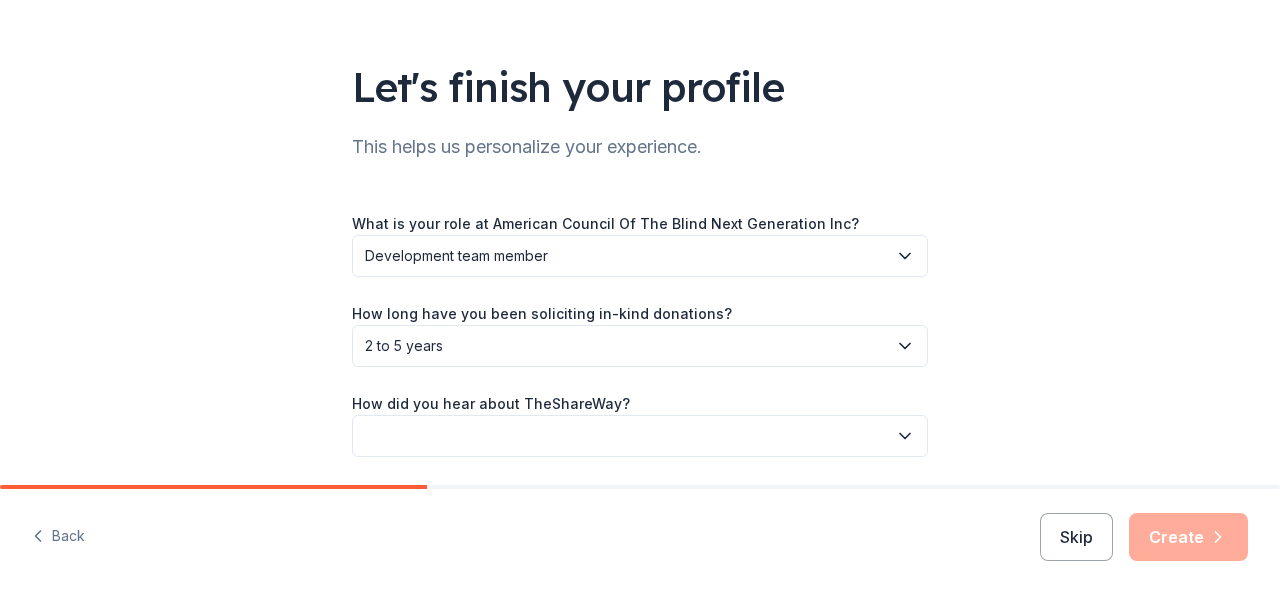 type 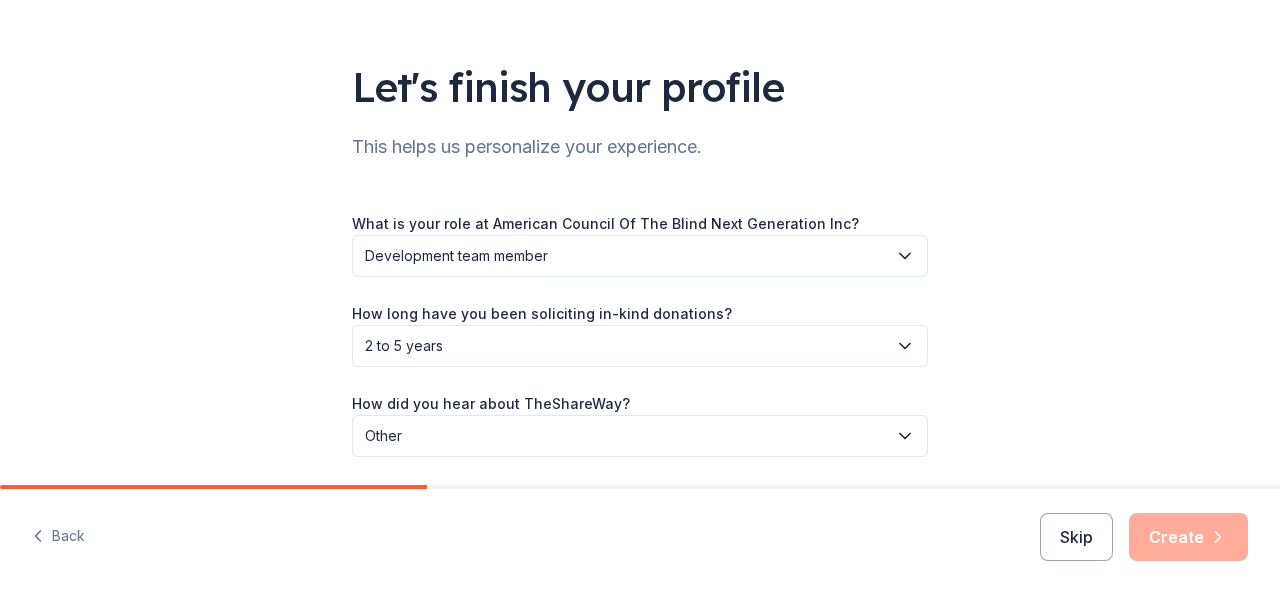 scroll, scrollTop: 260, scrollLeft: 0, axis: vertical 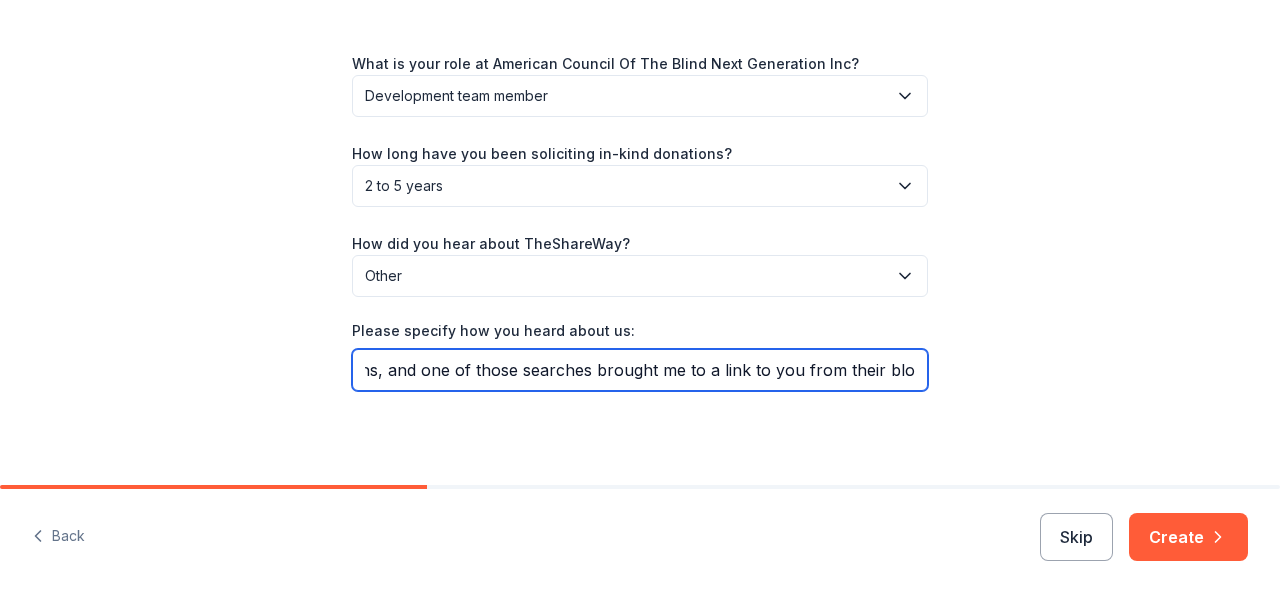 type on "I was looking for in kind donations, and one of those searches brought me to a link to you from their blog." 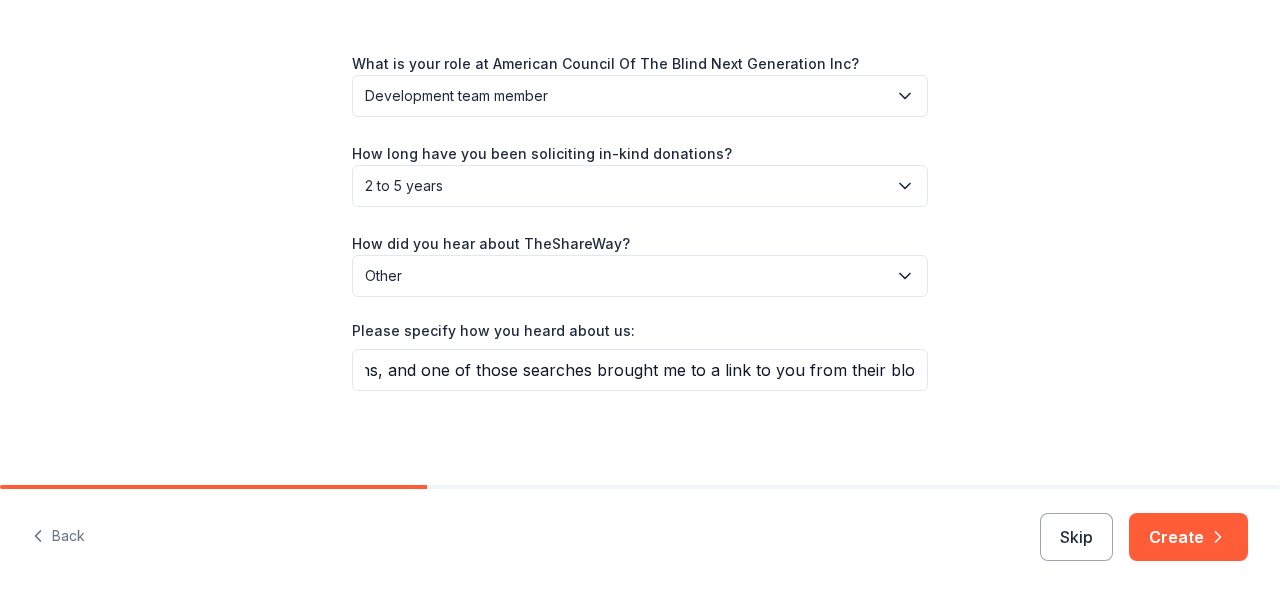 scroll, scrollTop: 0, scrollLeft: 0, axis: both 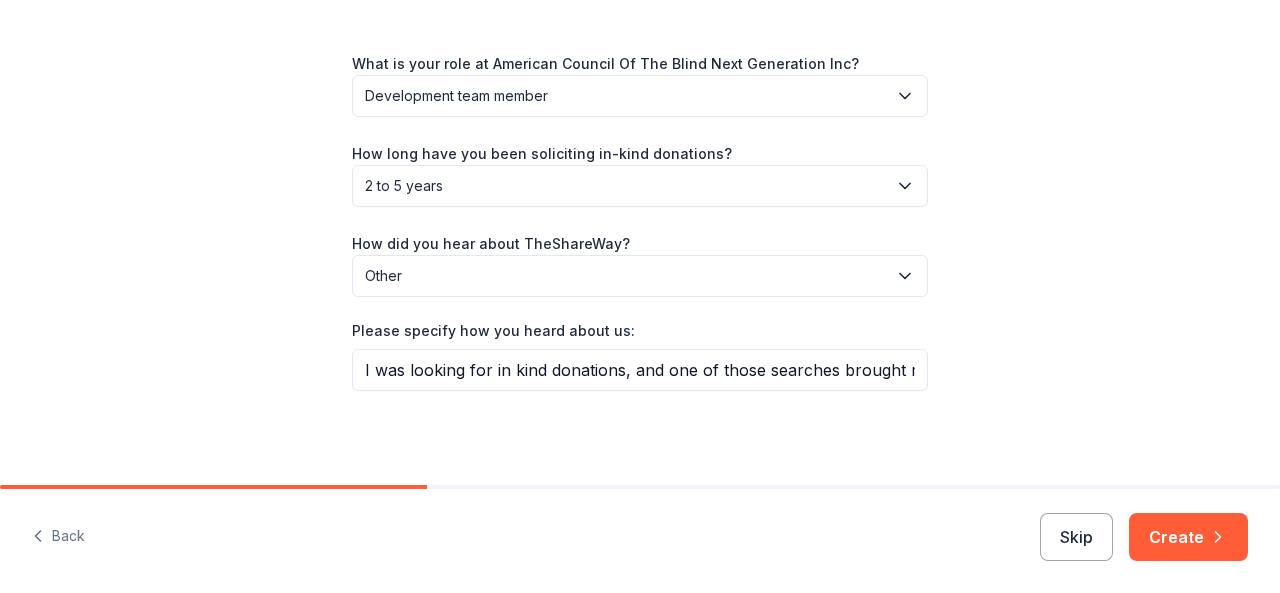 type 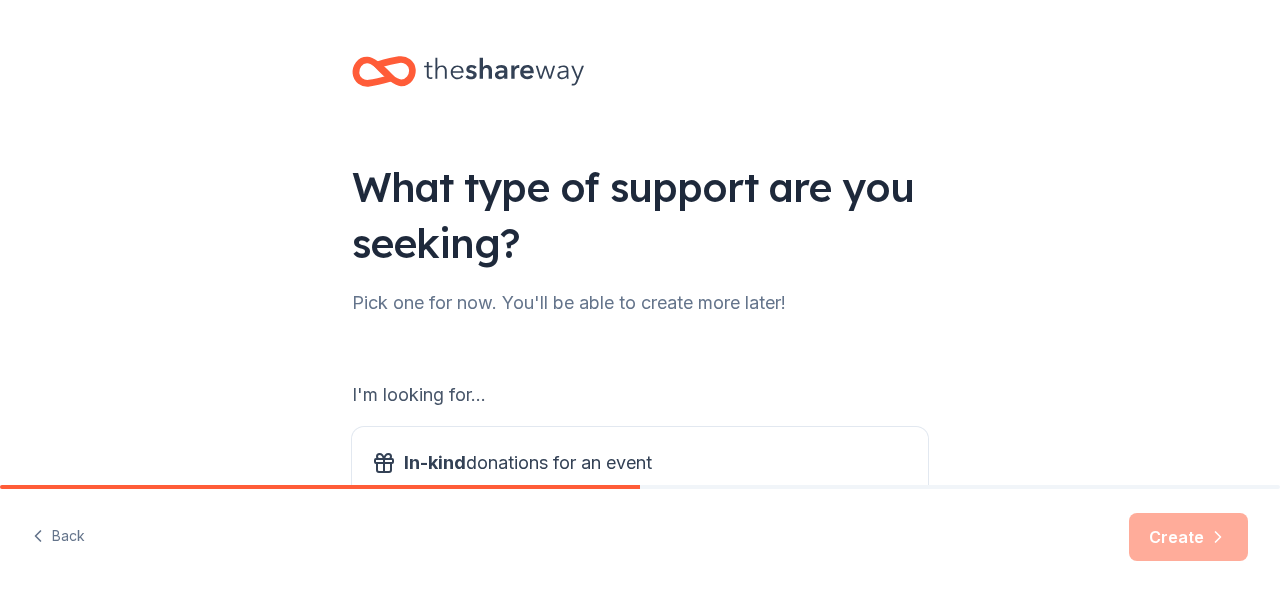 scroll, scrollTop: 100, scrollLeft: 0, axis: vertical 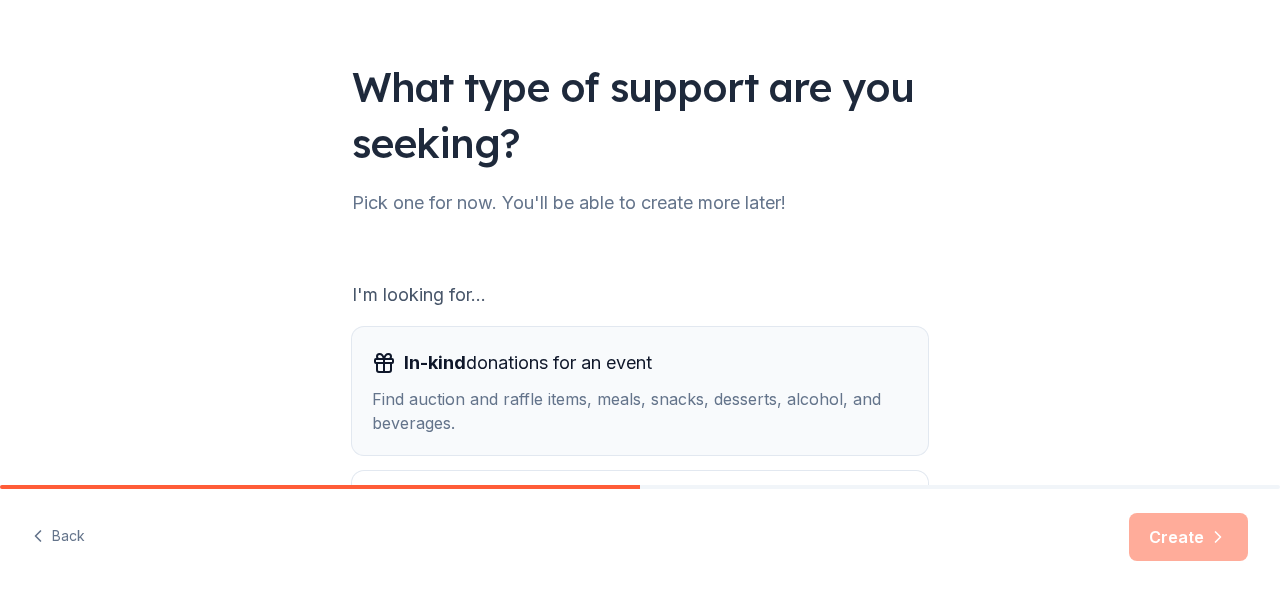 click on "In-kind" at bounding box center (435, 362) 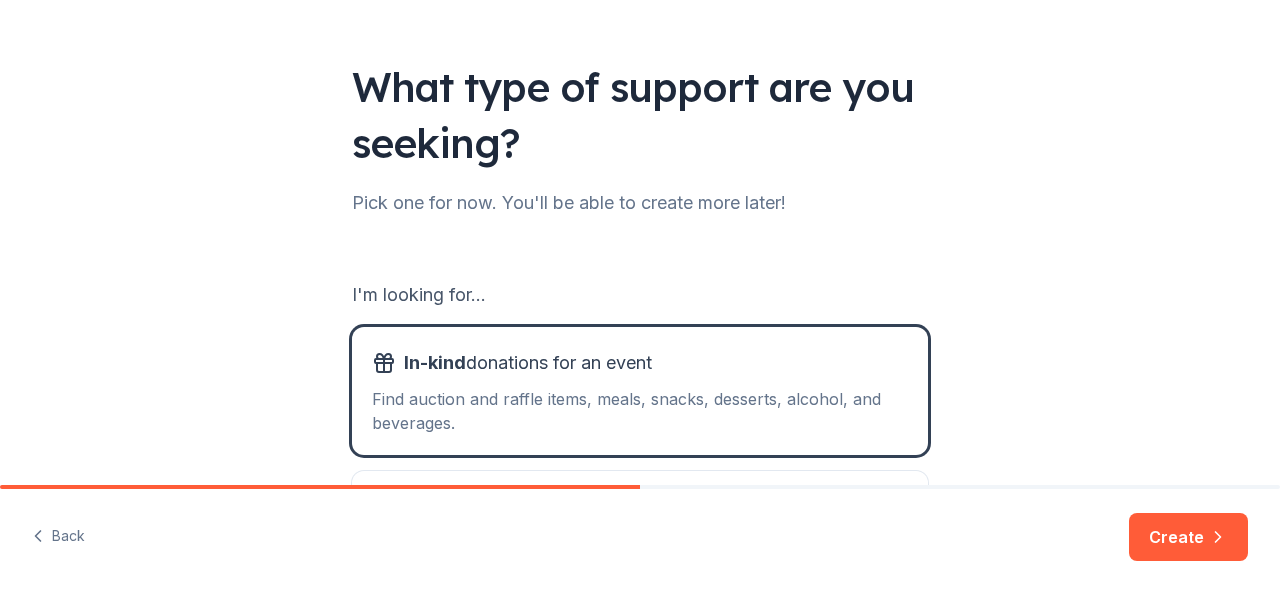 scroll, scrollTop: 322, scrollLeft: 0, axis: vertical 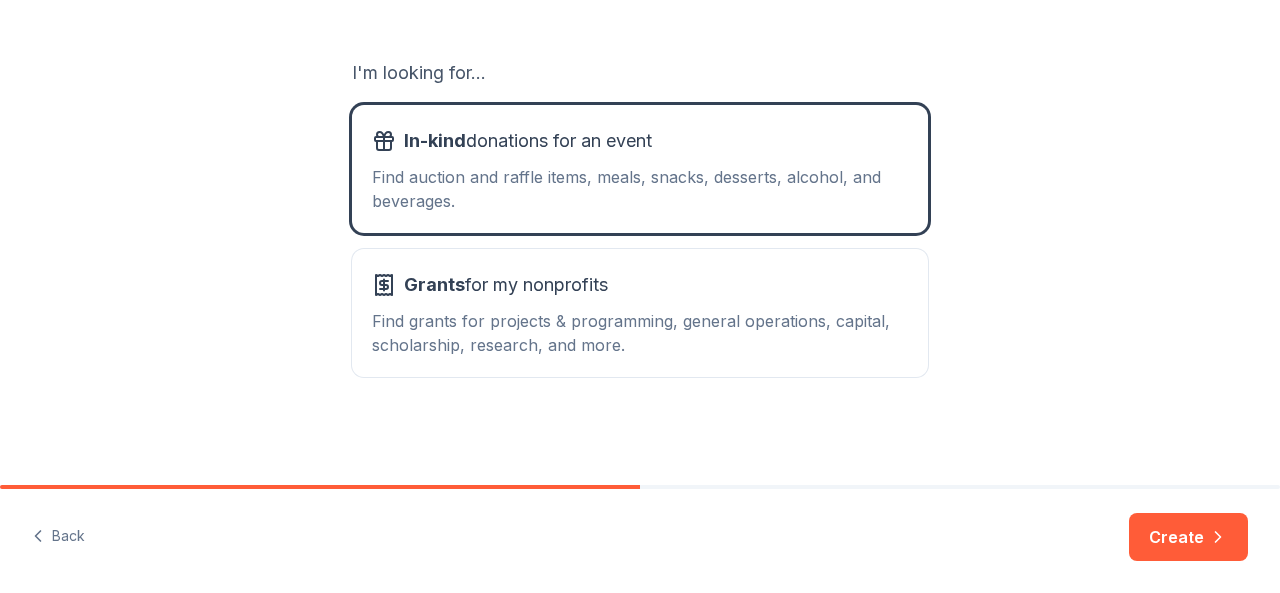 click on "In-kind  donations for an event Find auction and raffle items, meals, snacks, desserts, alcohol, and beverages." at bounding box center (640, 169) 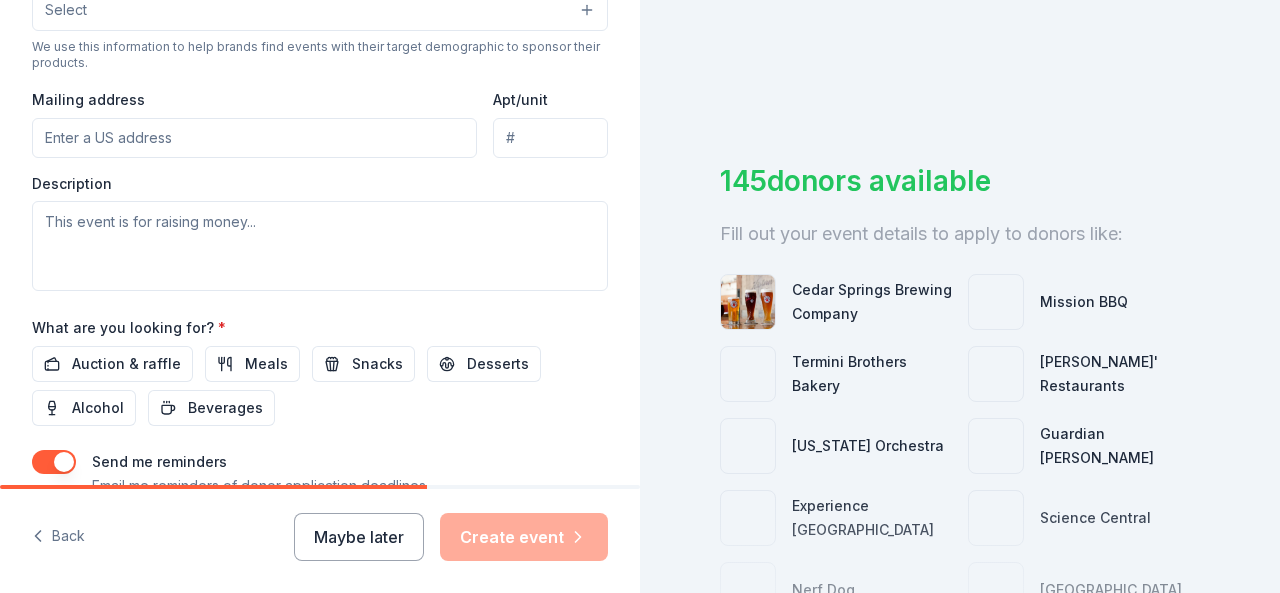 scroll, scrollTop: 291, scrollLeft: 0, axis: vertical 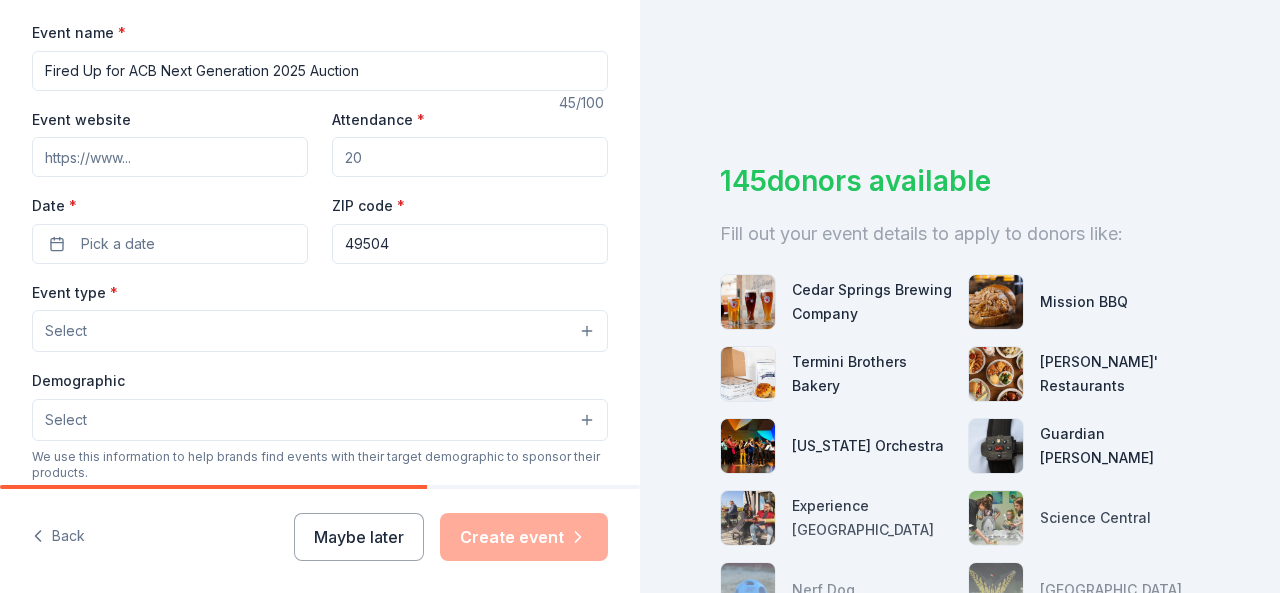 type on "Fired Up for ACB Next Generation 2025 Auction" 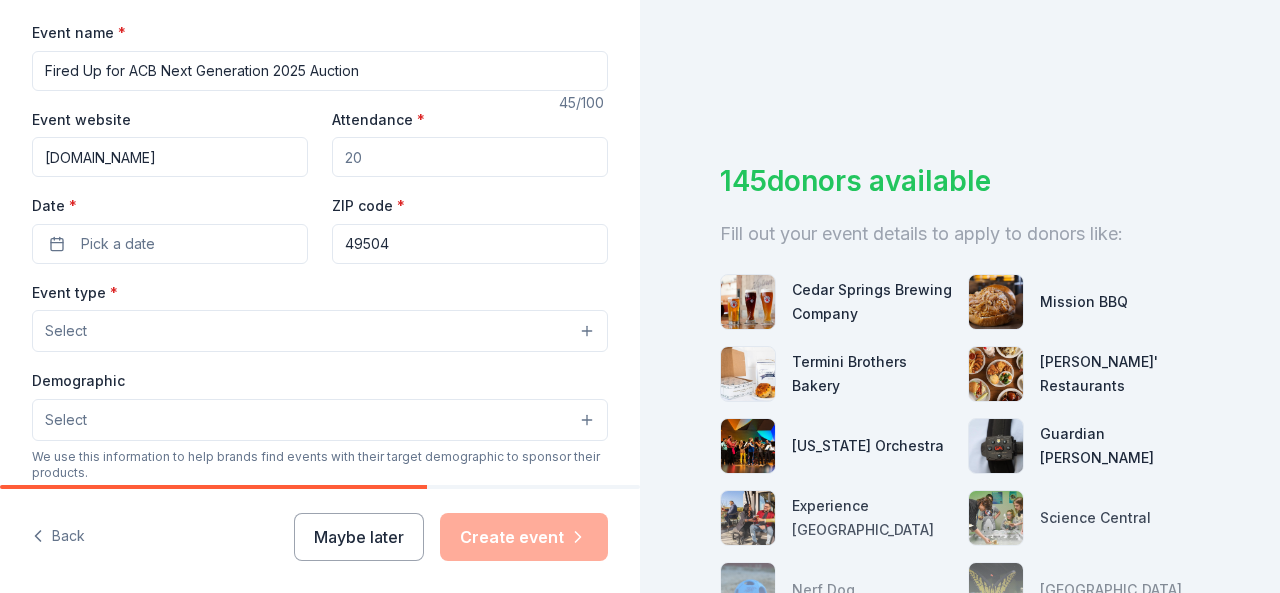 type on "[DOMAIN_NAME]" 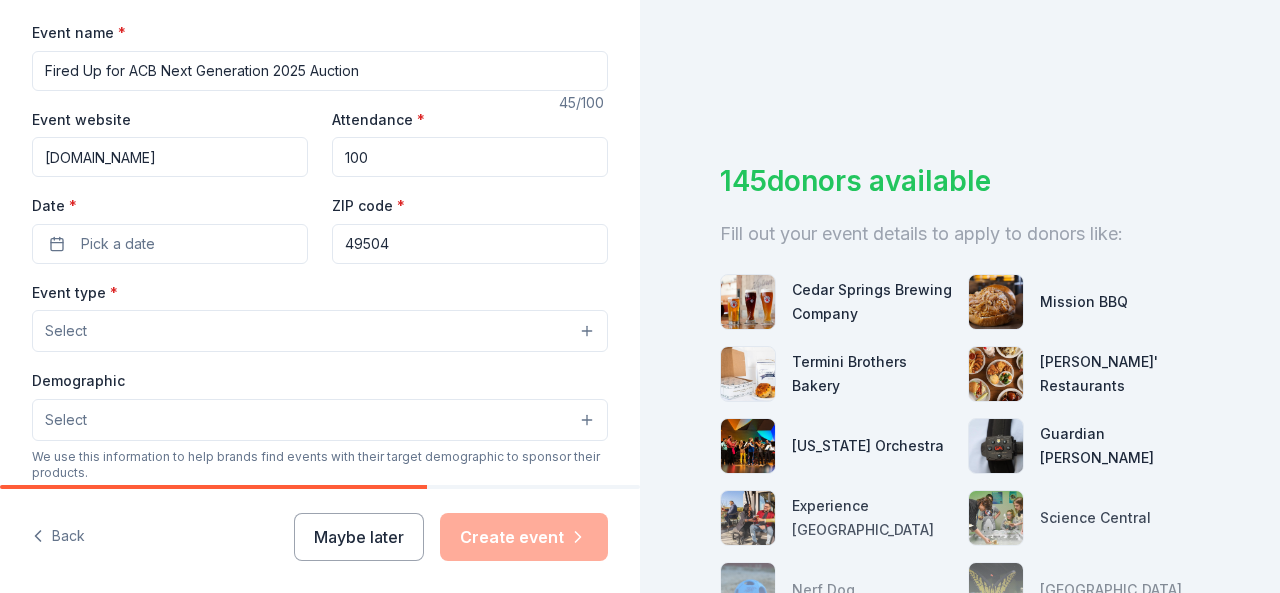 type on "100" 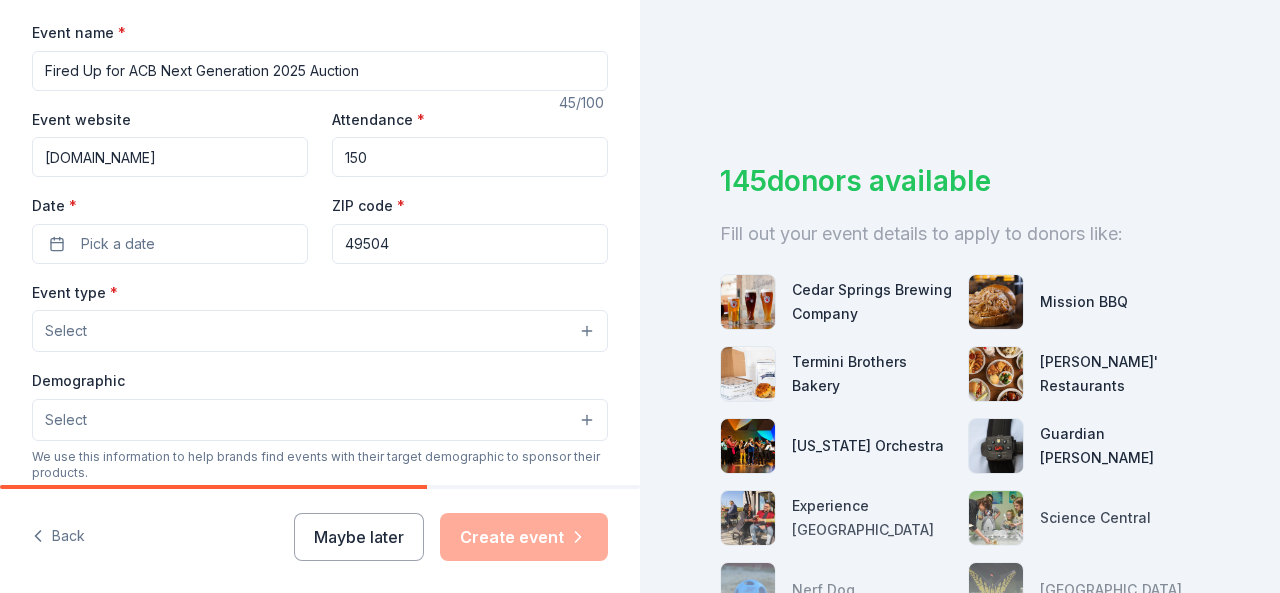 type on "150" 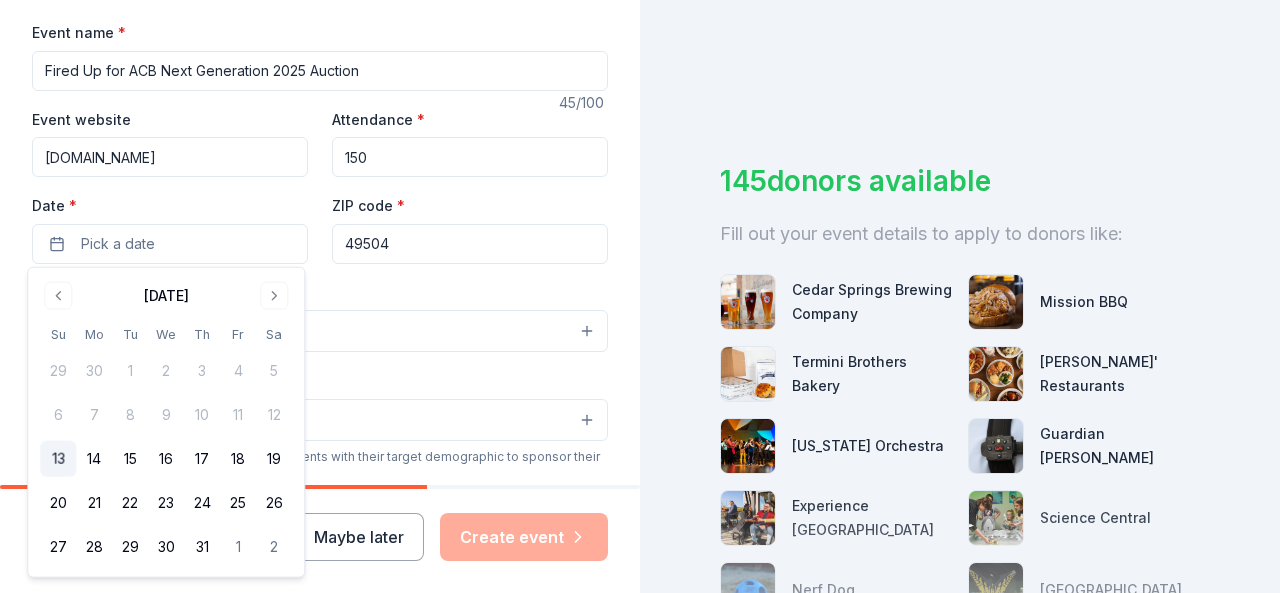 type 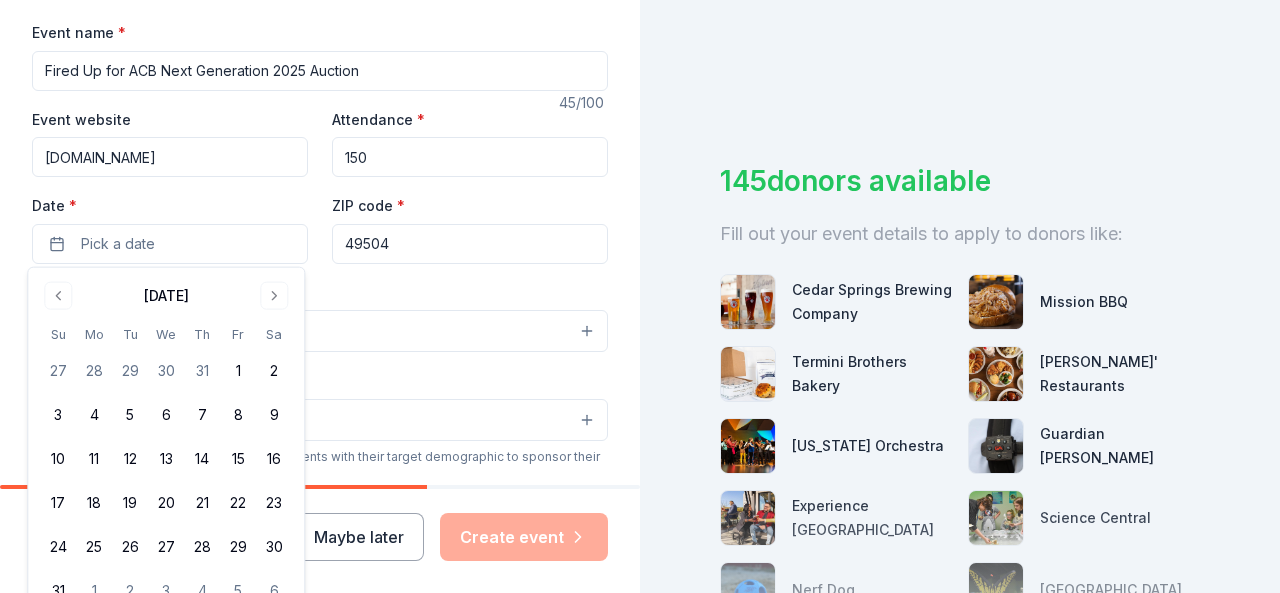 type 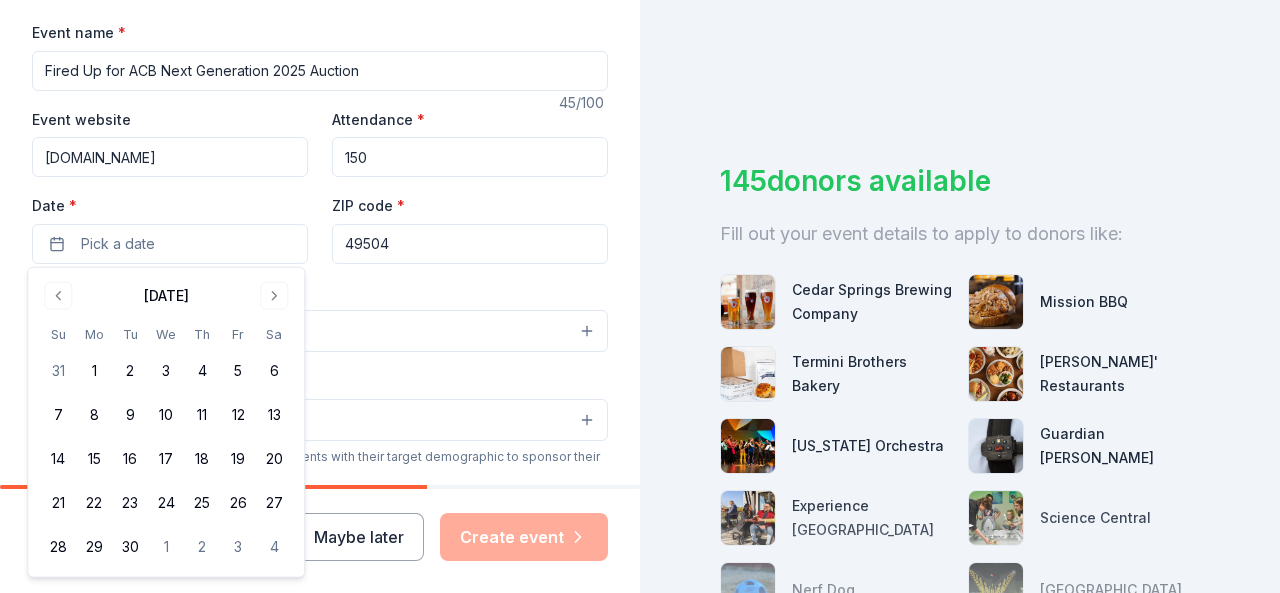 type 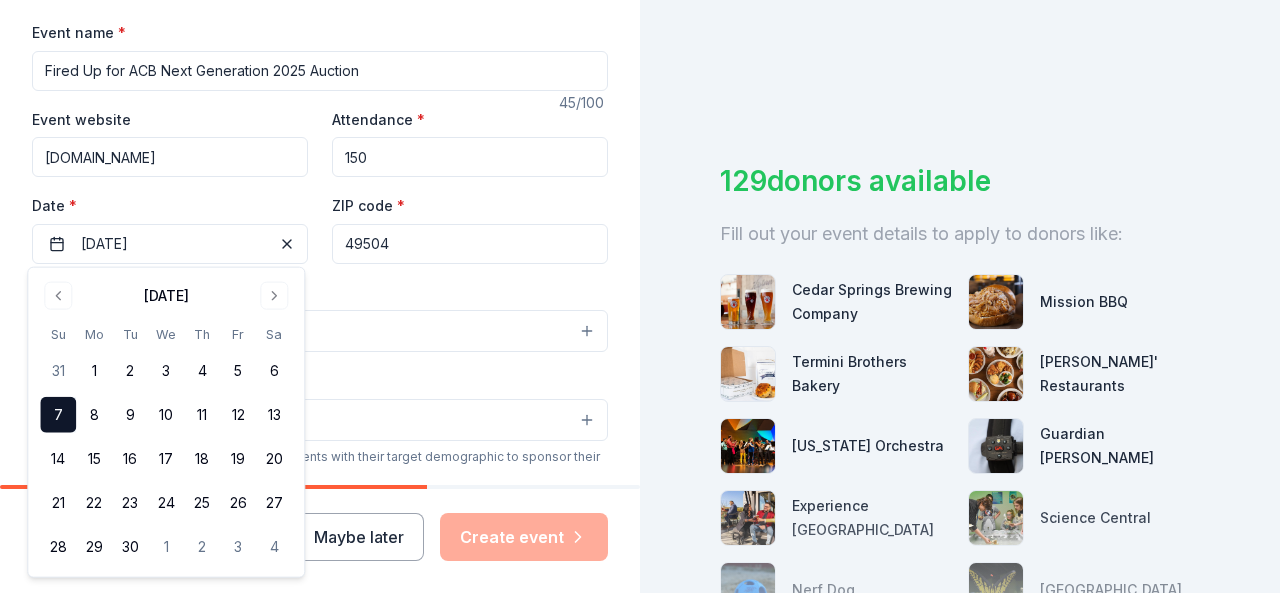 type 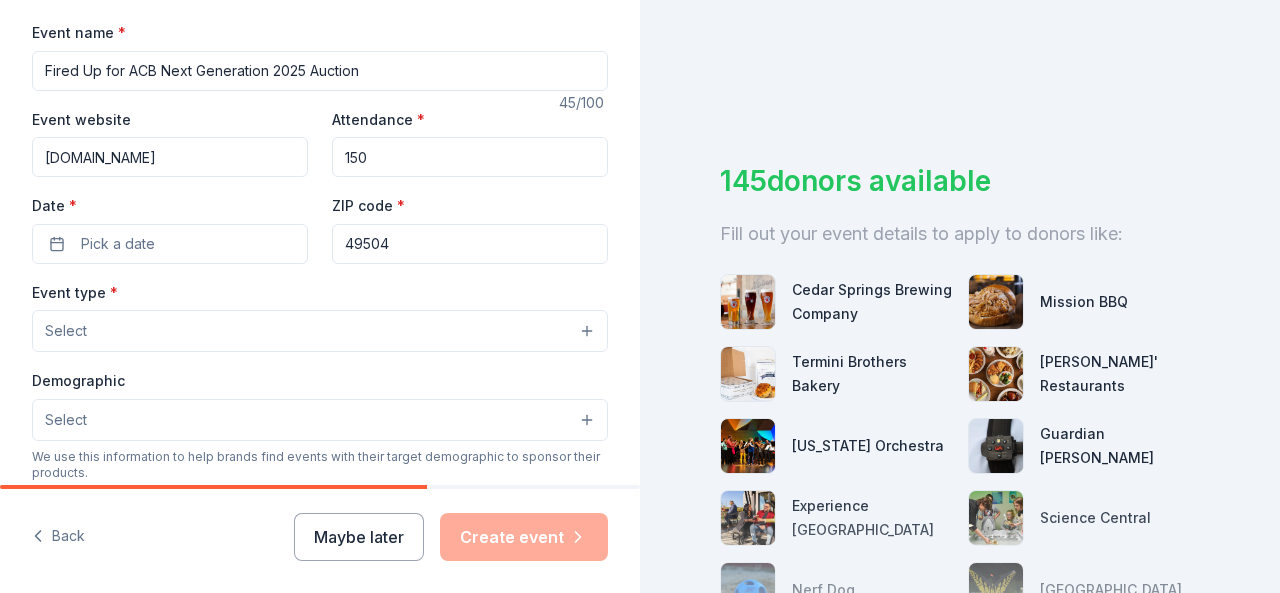 click on "Pick a date" at bounding box center [170, 244] 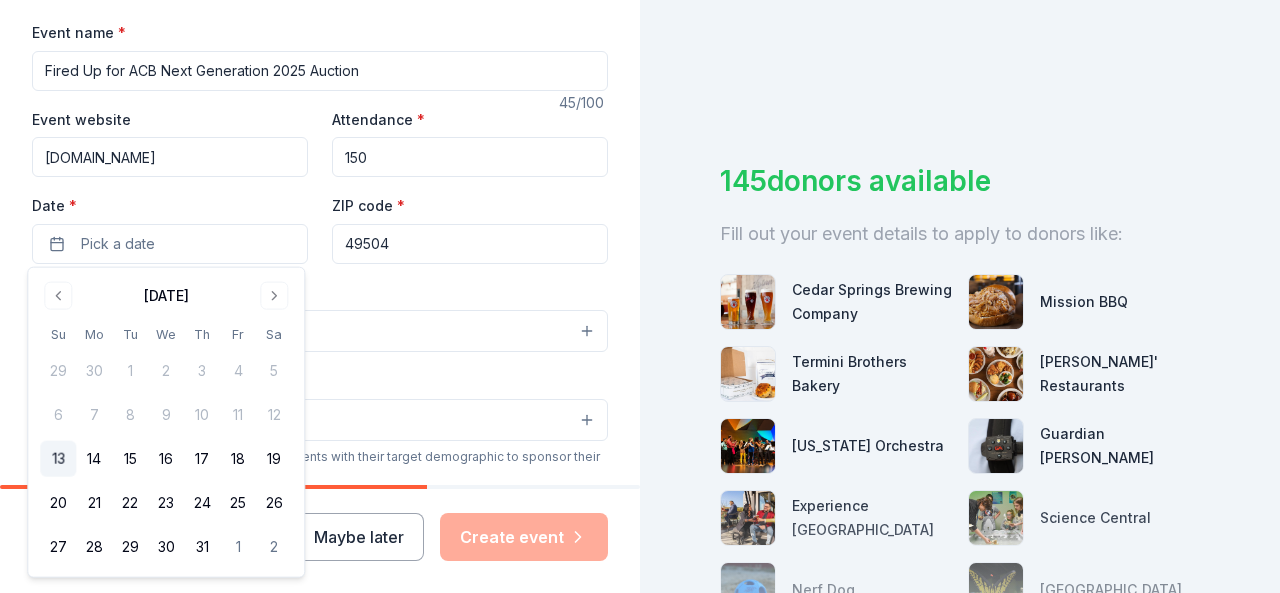 type 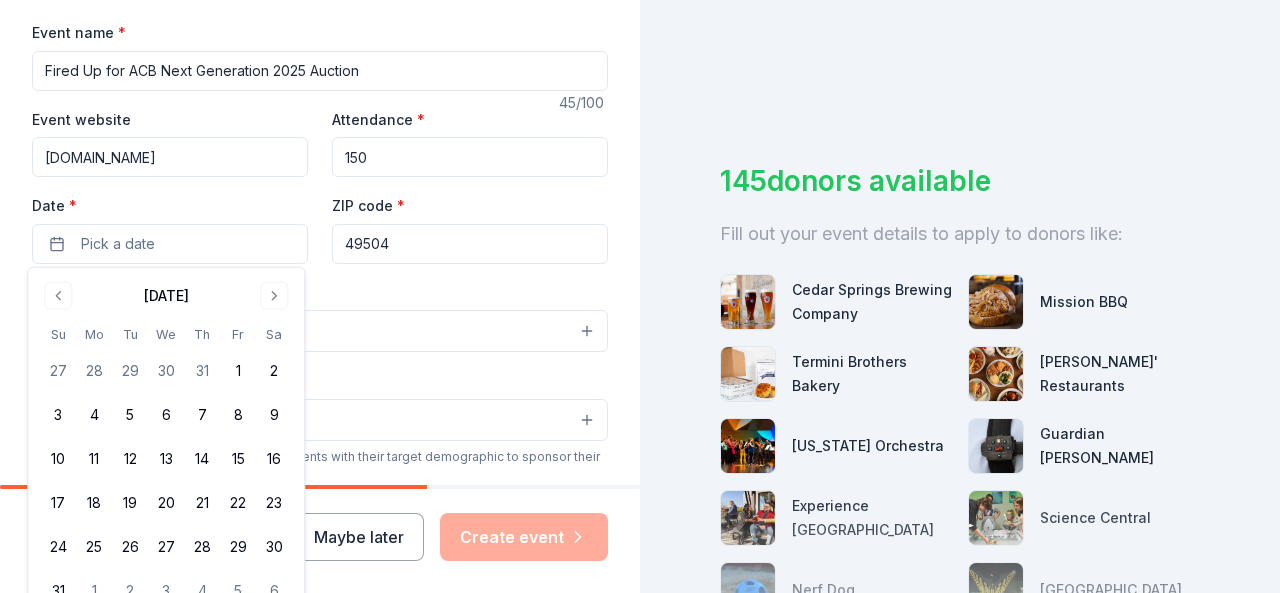 type 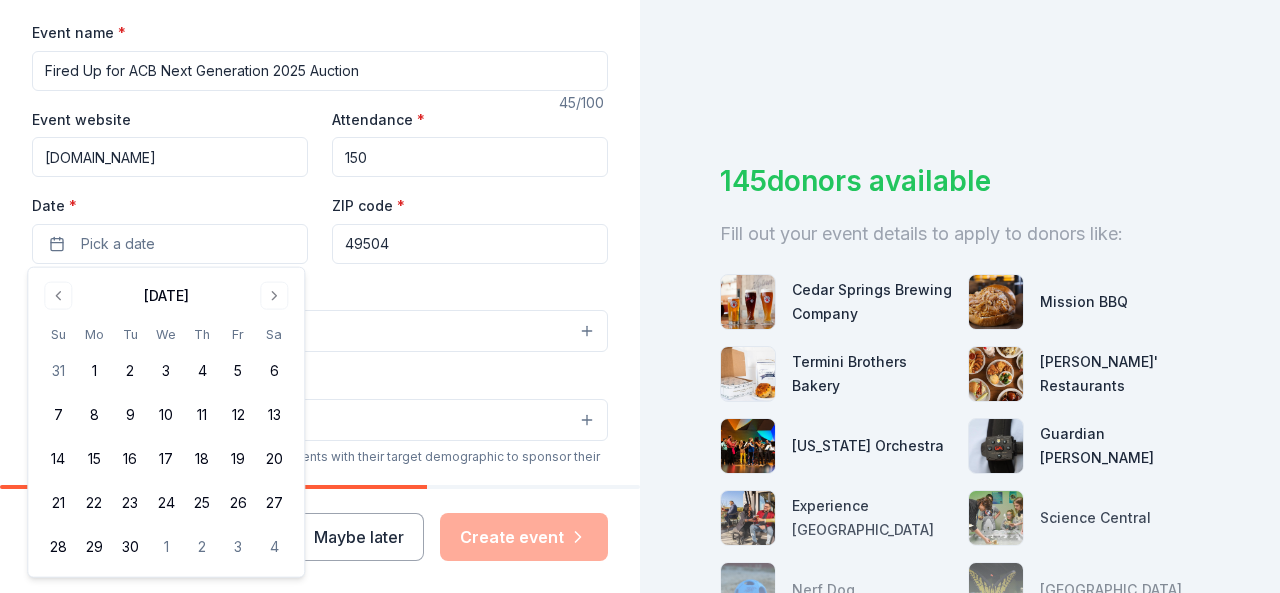 type 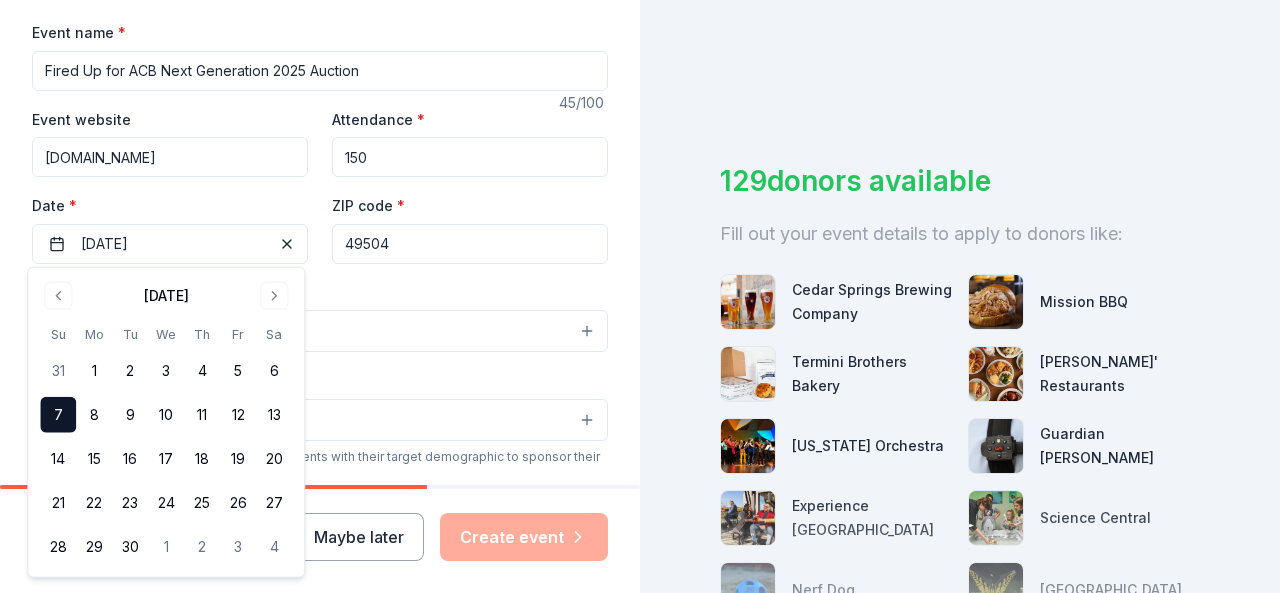 type 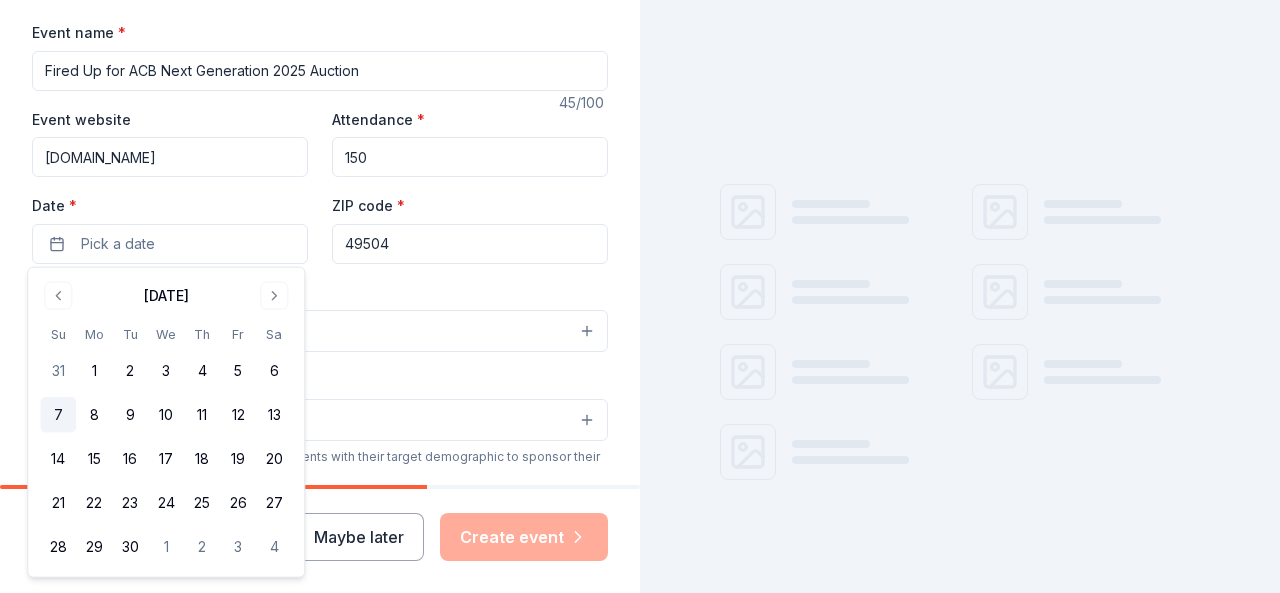 click on "7" at bounding box center (58, 415) 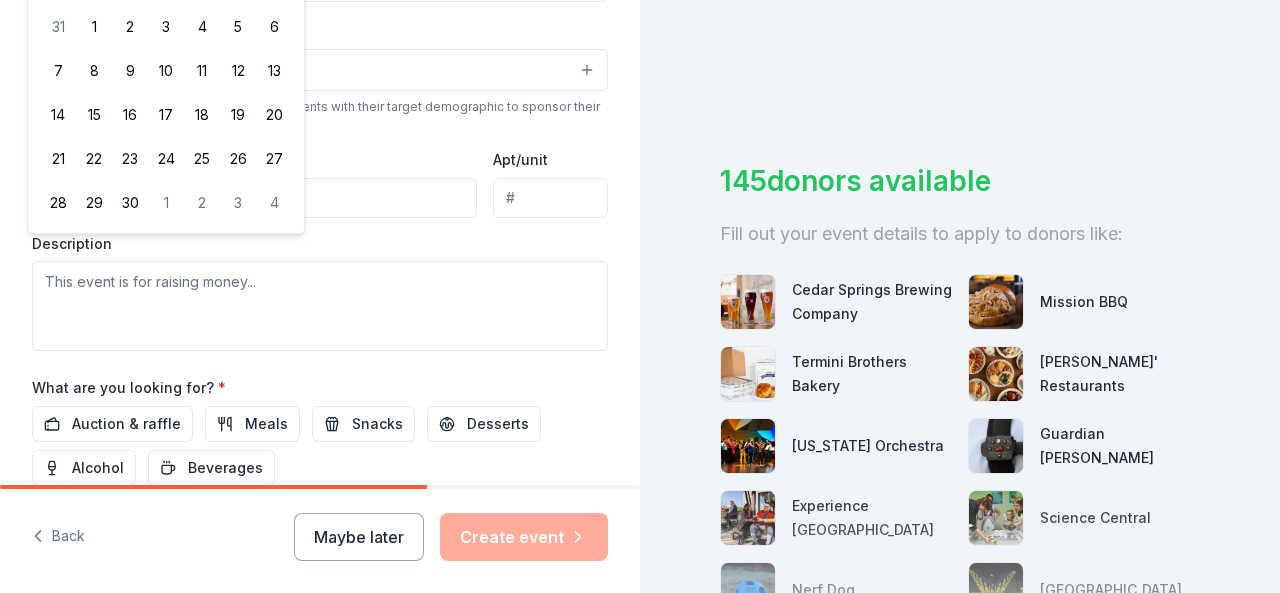 scroll, scrollTop: 541, scrollLeft: 0, axis: vertical 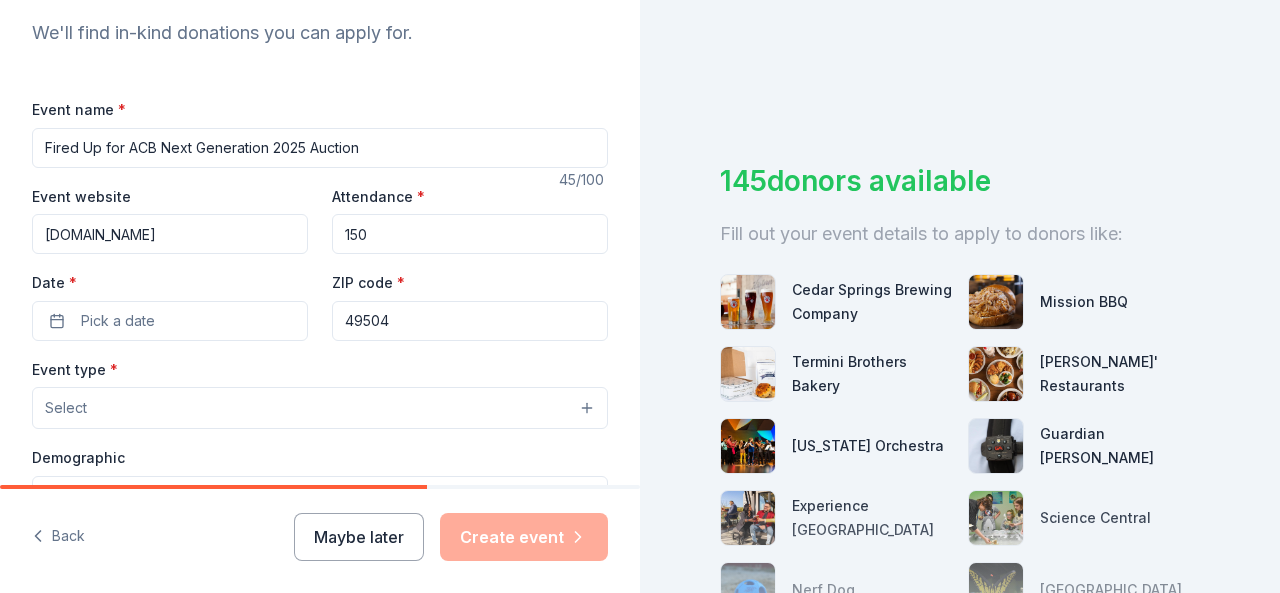 click on "Pick a date" at bounding box center (170, 321) 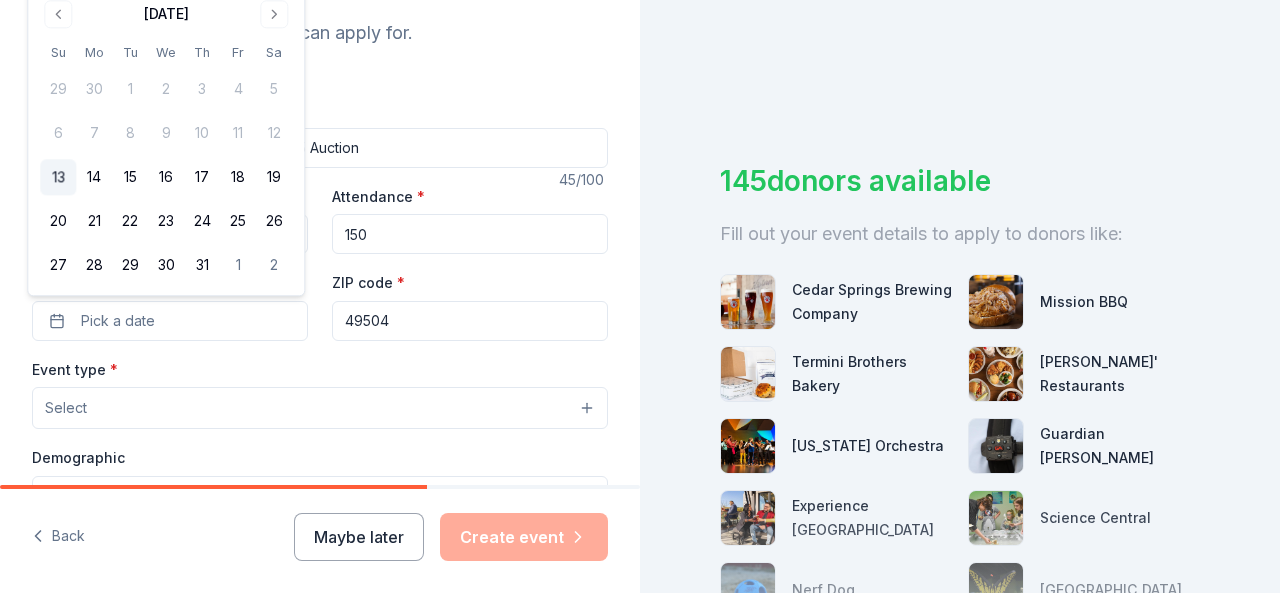 type 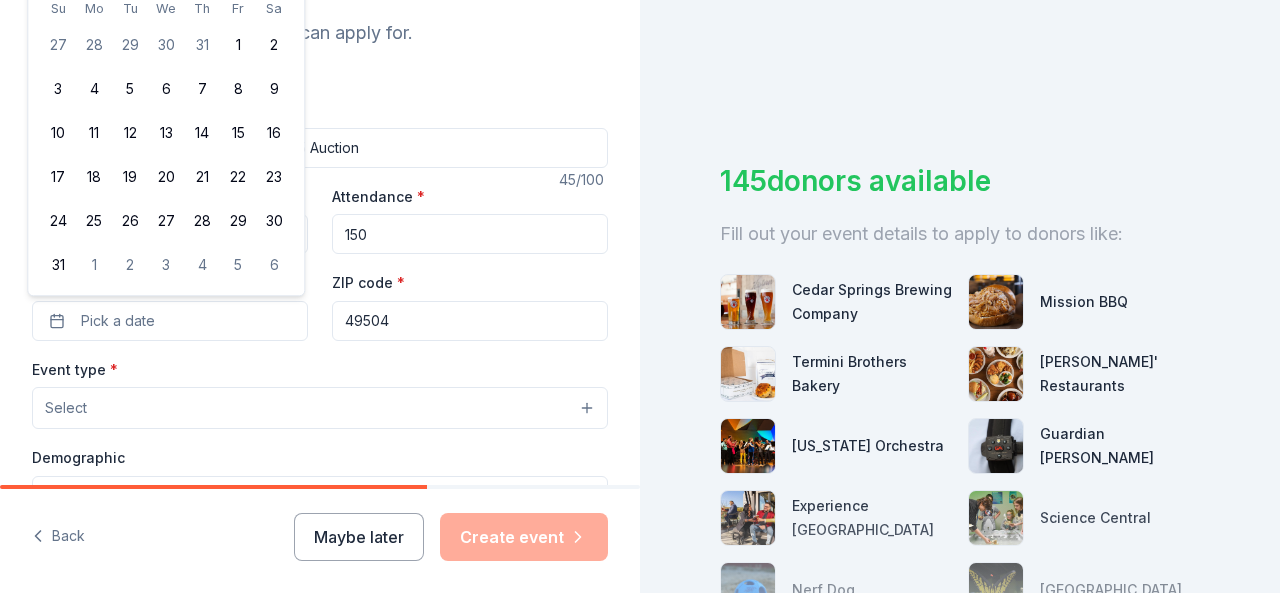 type 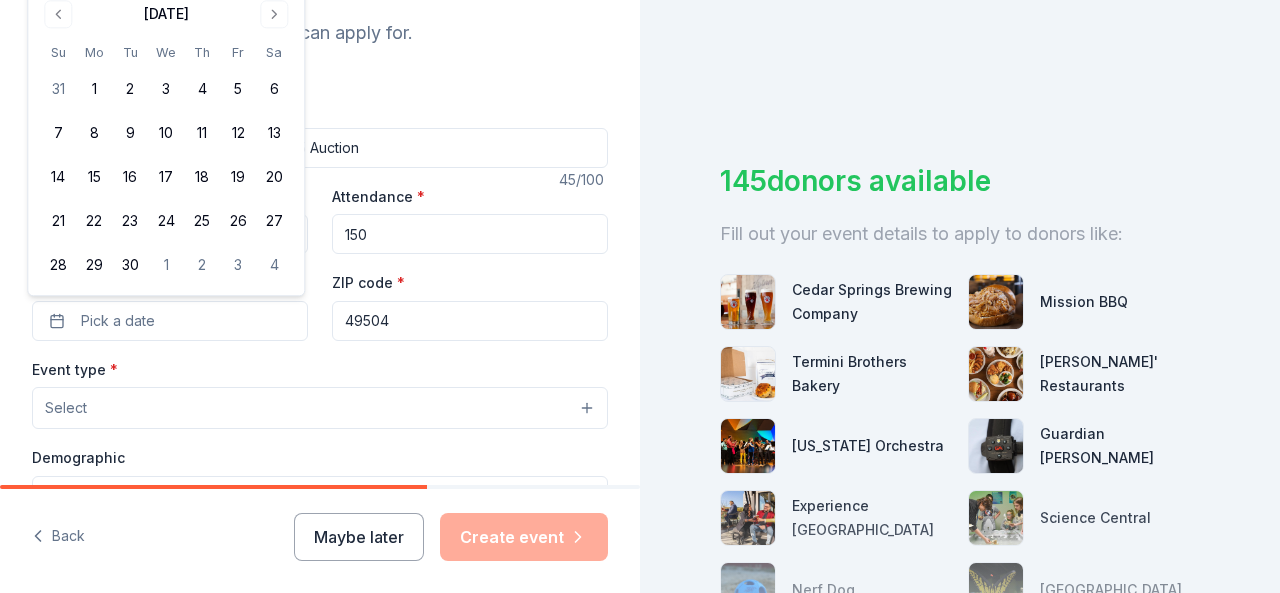 type 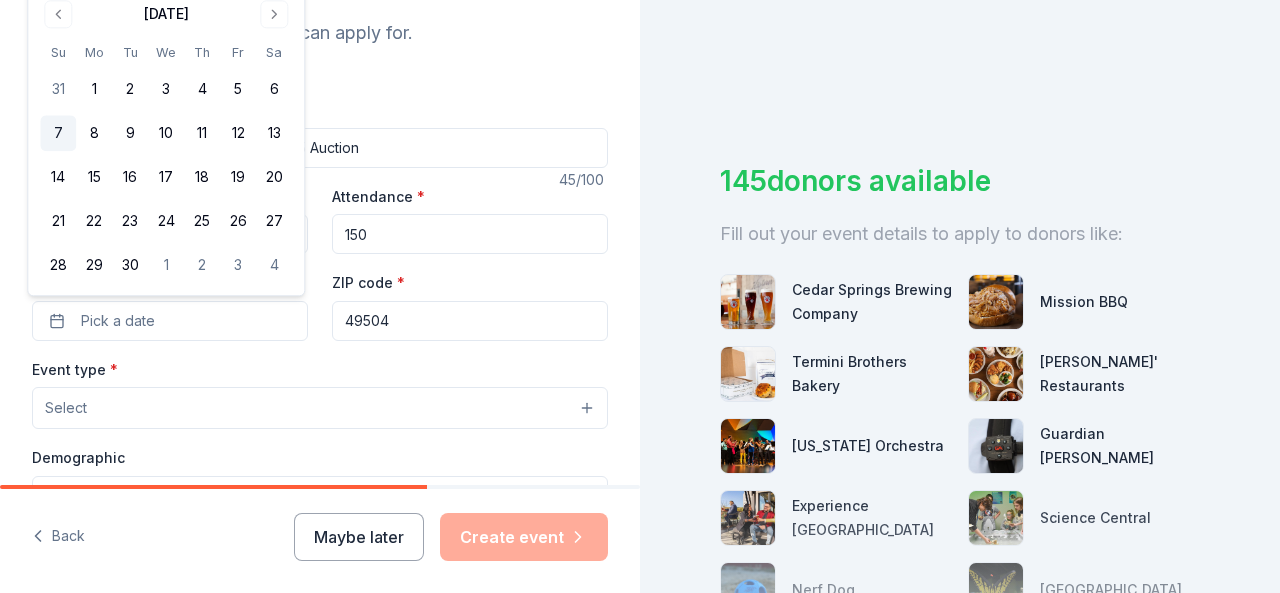 click on "7" at bounding box center (58, 134) 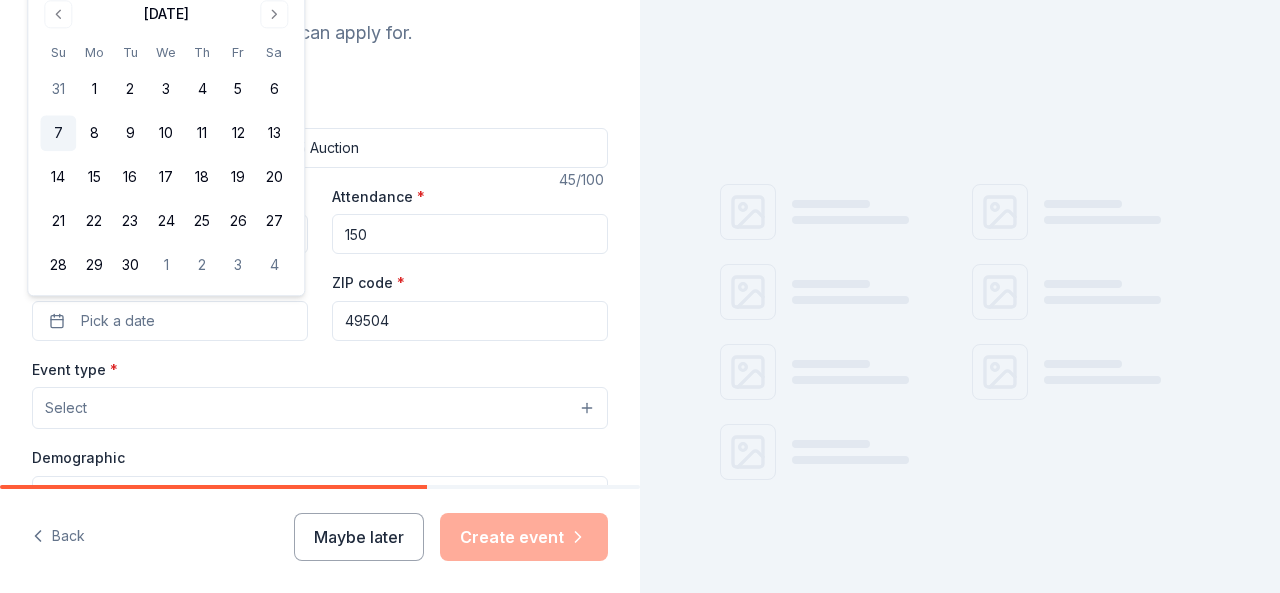 click on "7" at bounding box center [58, 134] 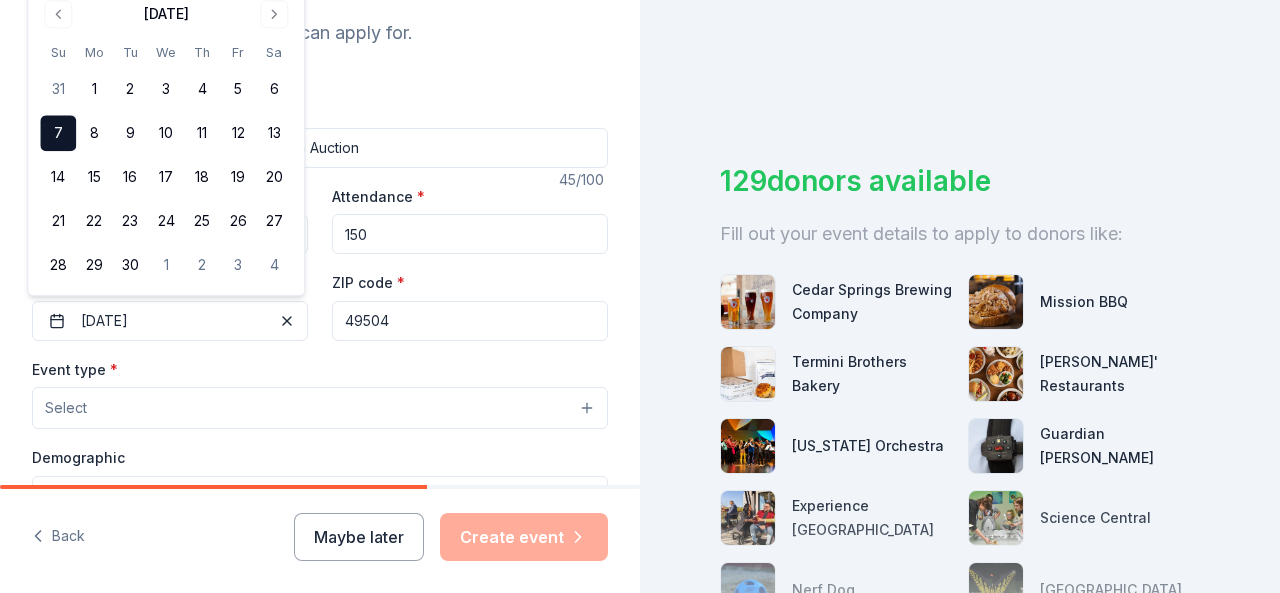 click on "7" at bounding box center (58, 134) 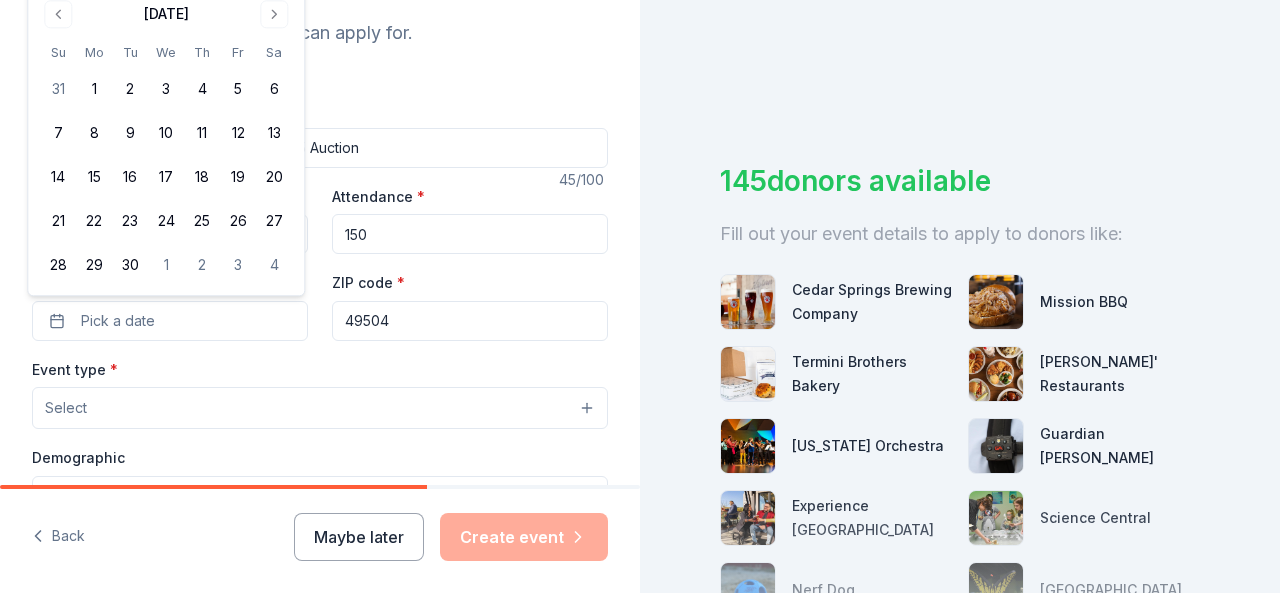 click on "Attendance *" at bounding box center (378, 197) 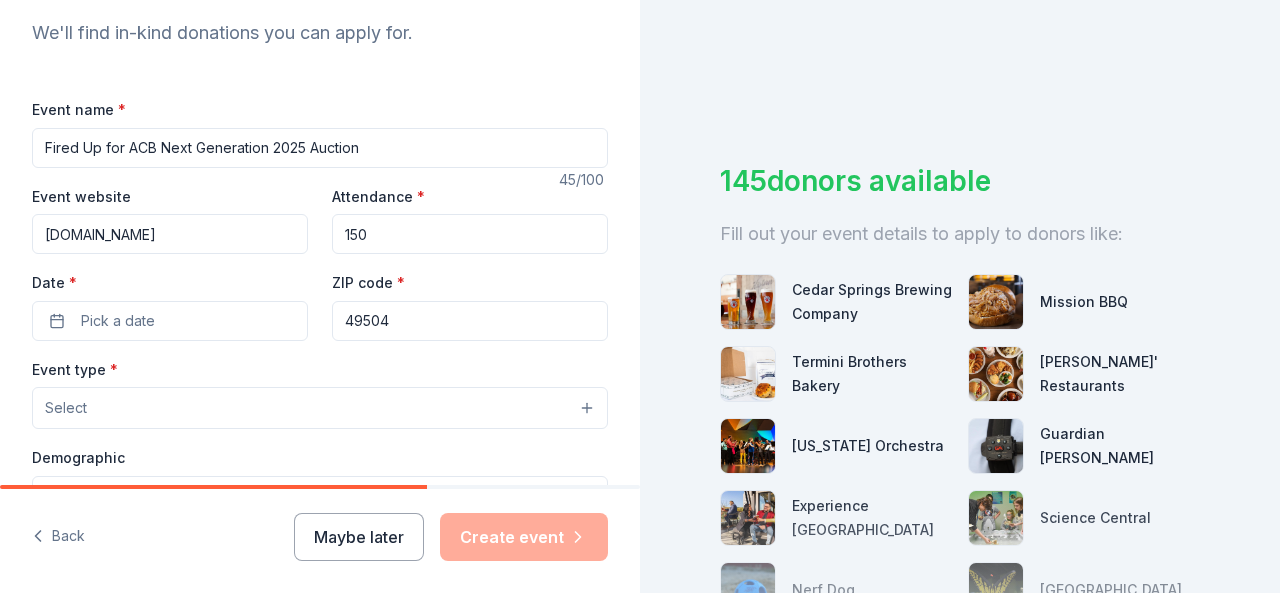 click on "49504" at bounding box center [470, 321] 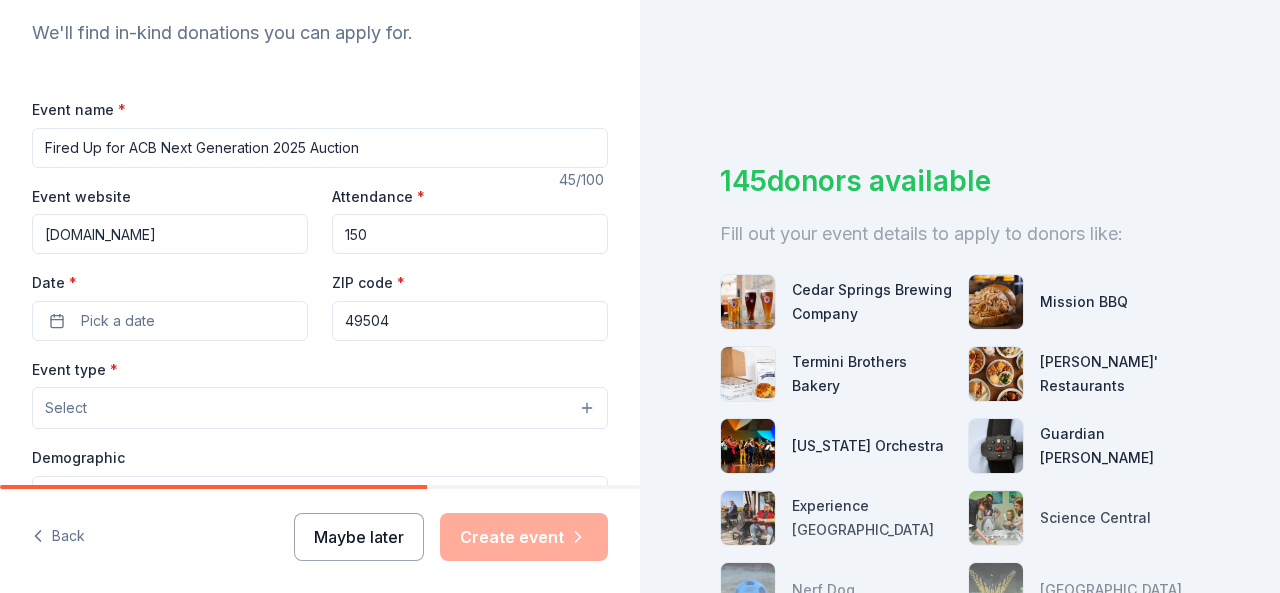 type 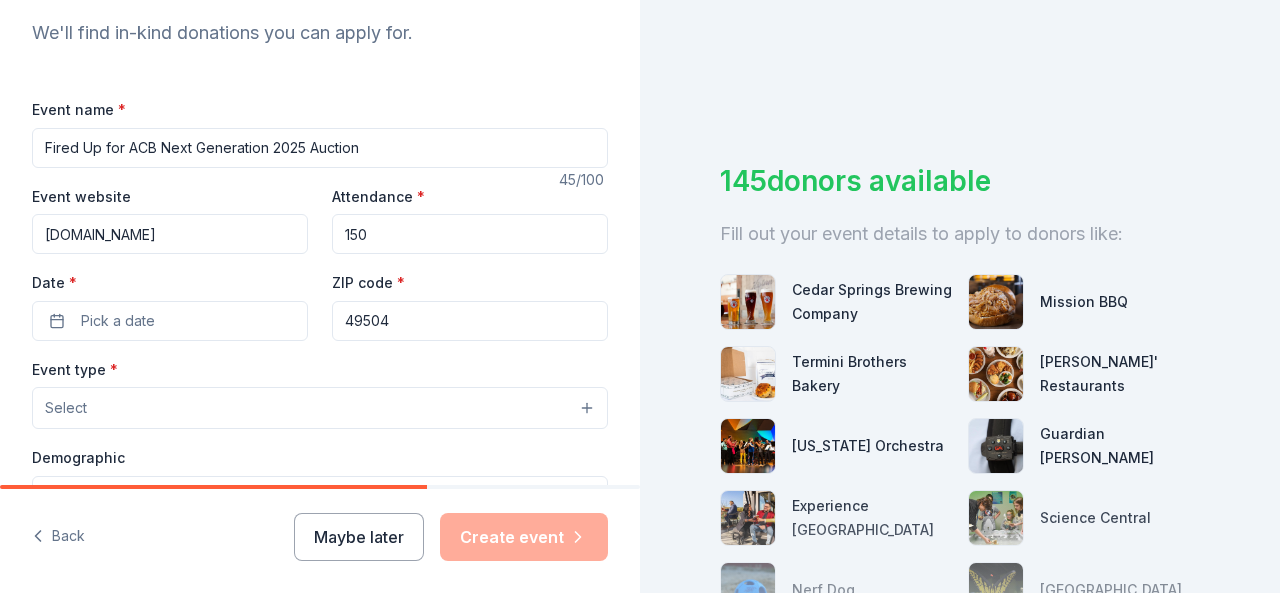 type 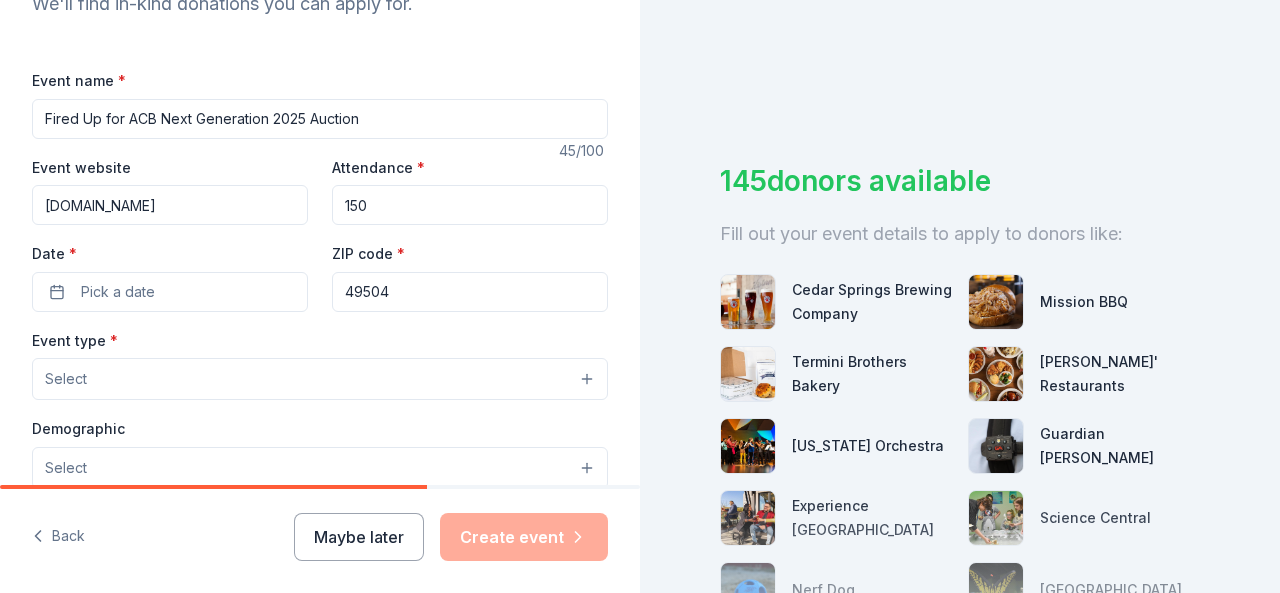 scroll, scrollTop: 592, scrollLeft: 0, axis: vertical 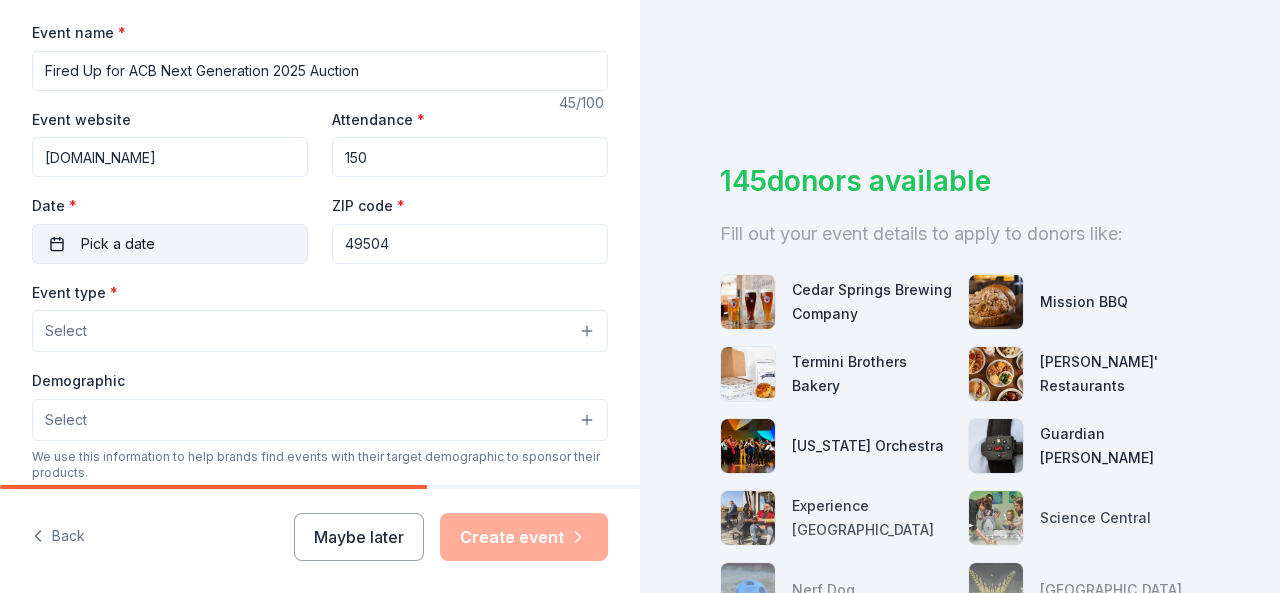 click on "Pick a date" at bounding box center [118, 244] 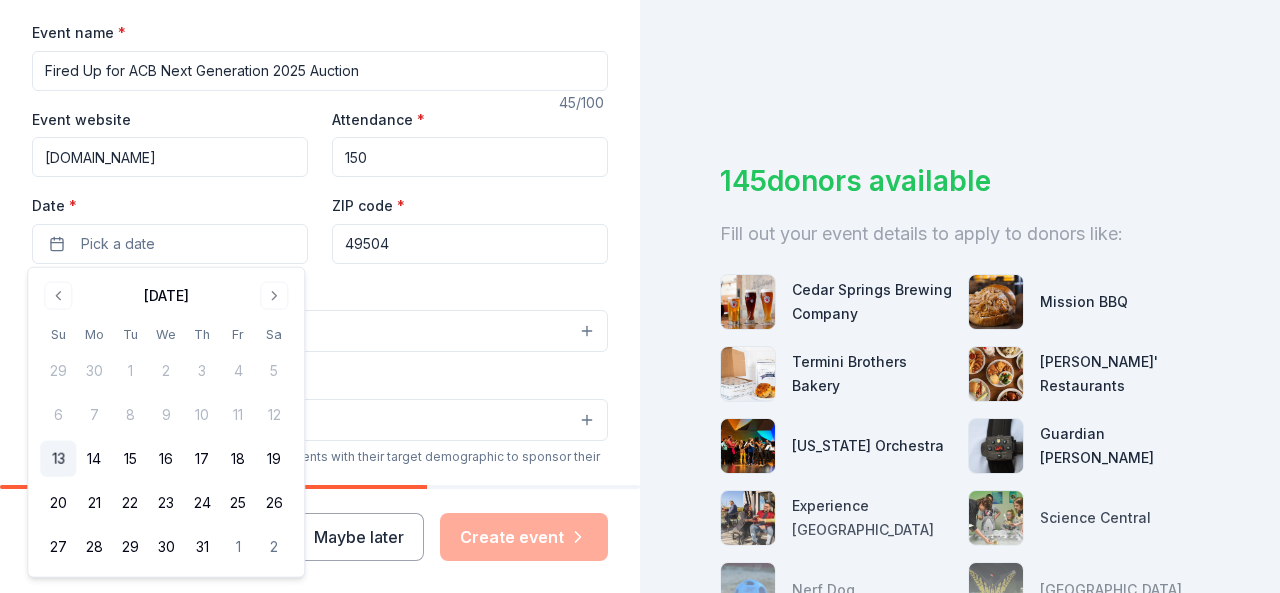 type 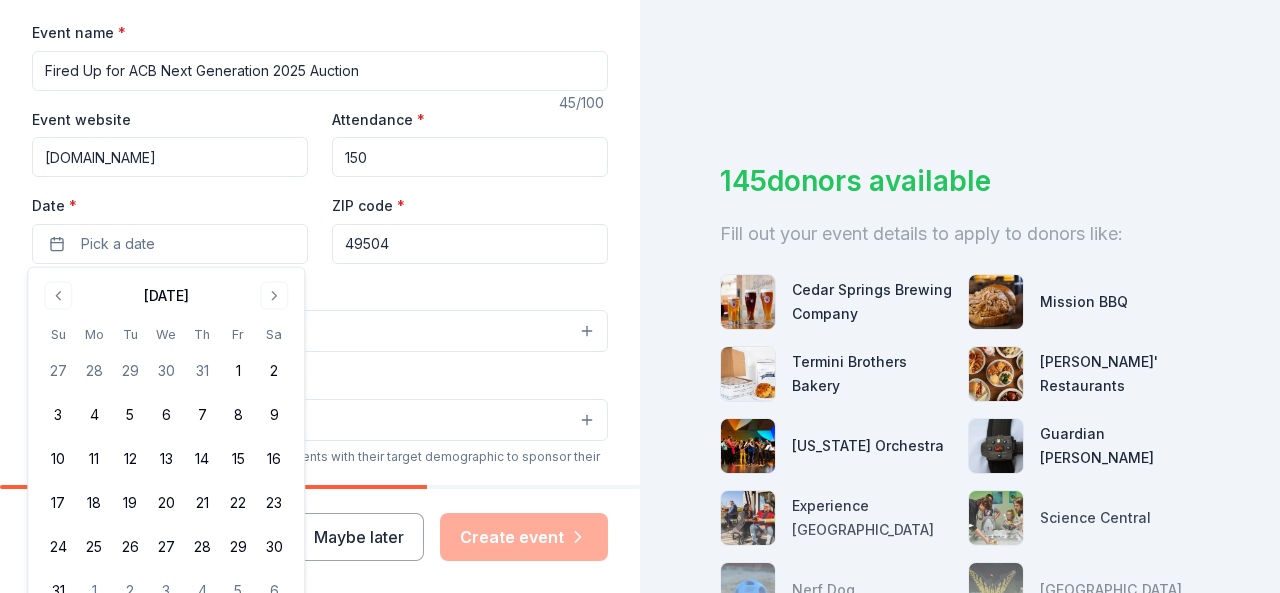 type 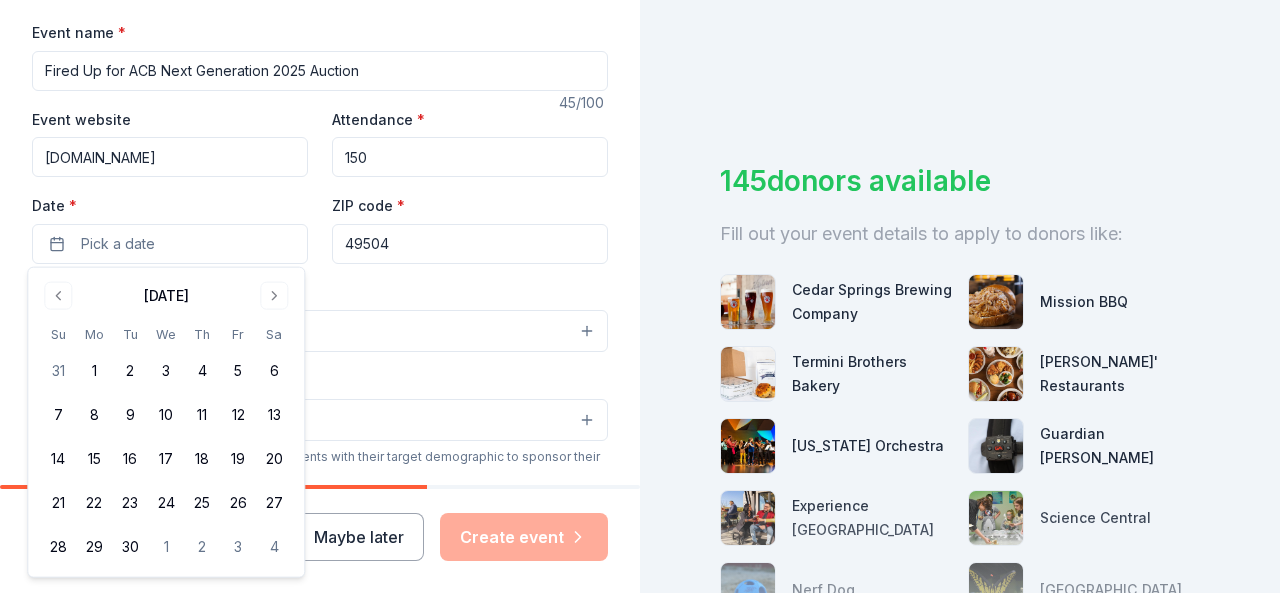 type 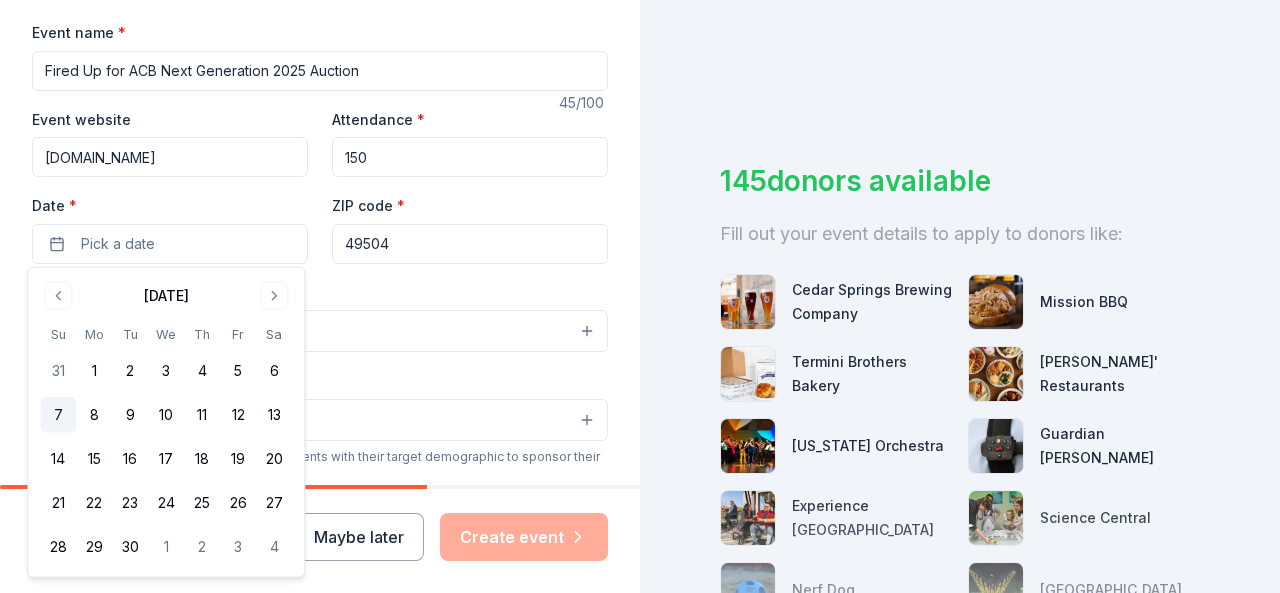 click on "7" at bounding box center [58, 415] 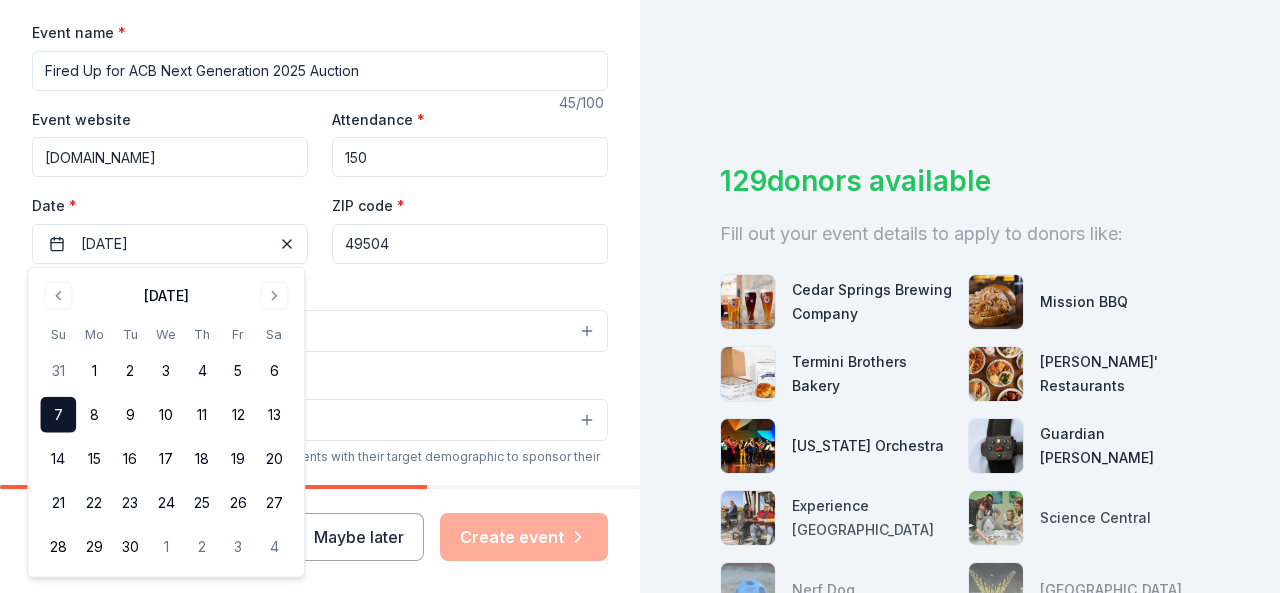 click on "[DATE]" at bounding box center (166, 294) 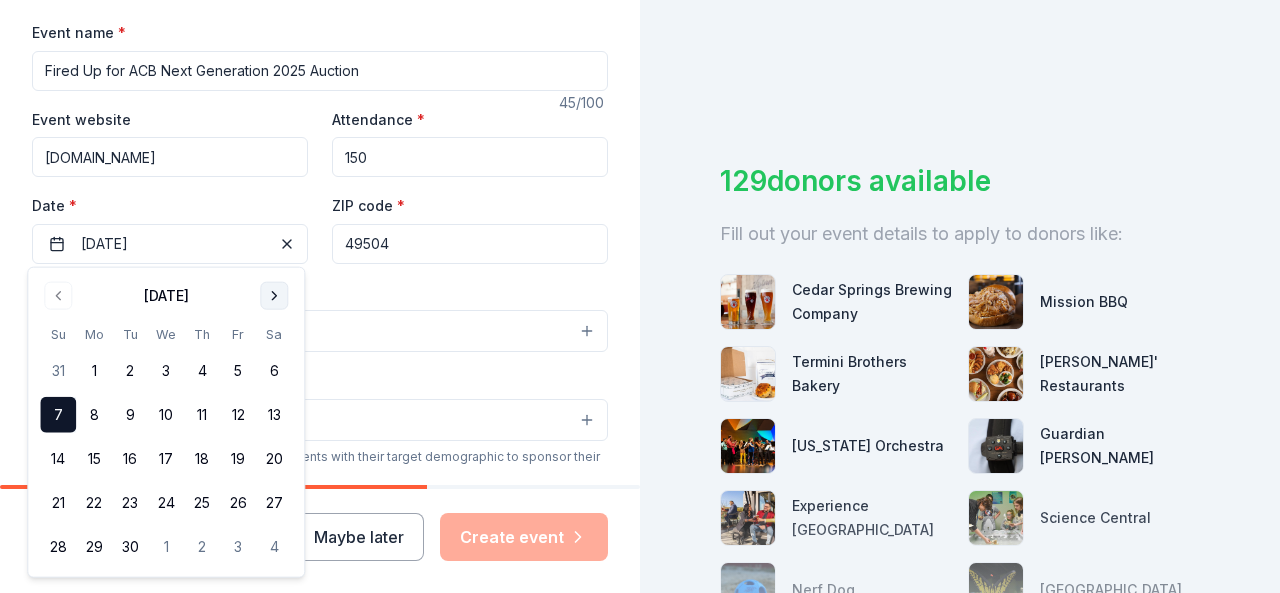click at bounding box center [274, 296] 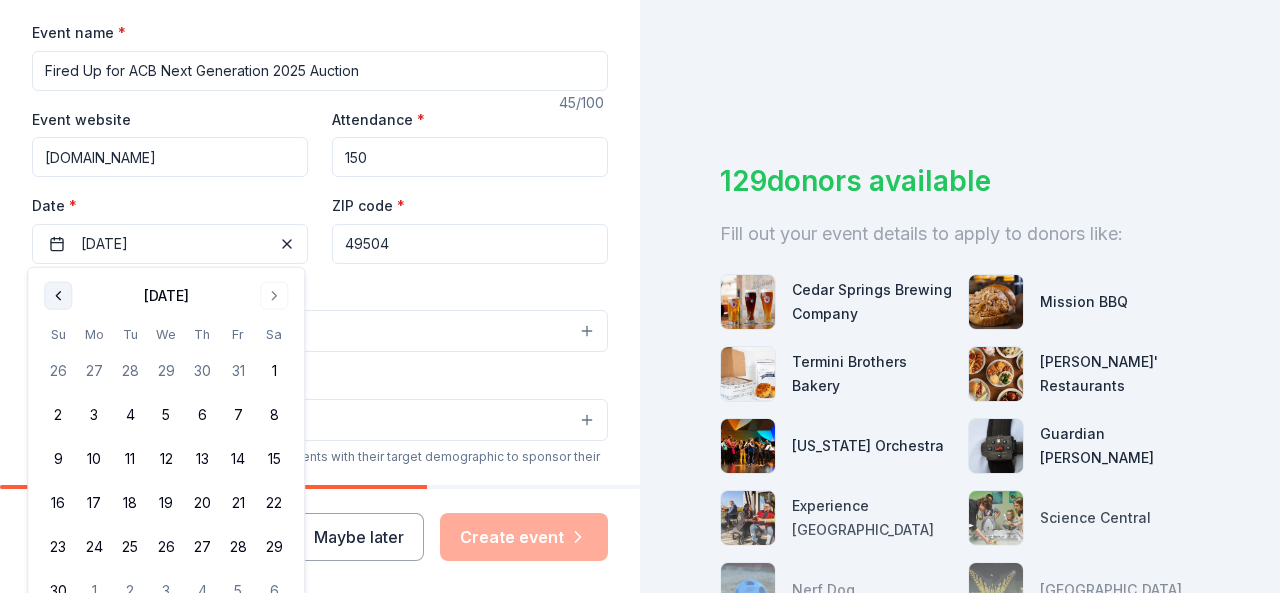 click at bounding box center [58, 296] 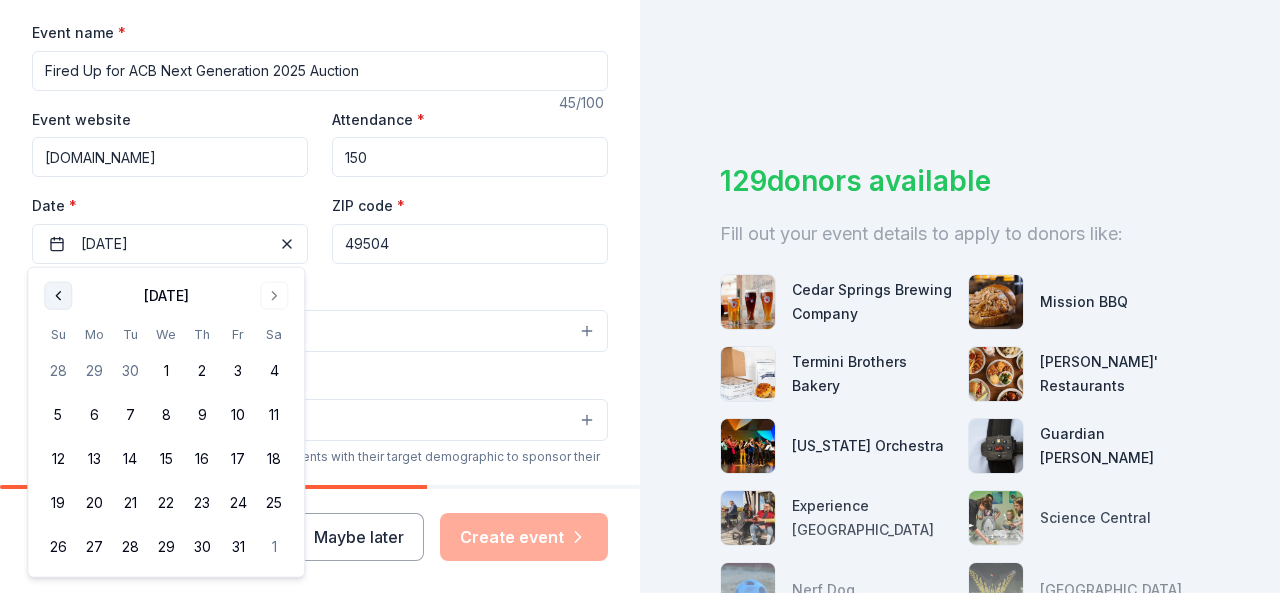 click at bounding box center [58, 296] 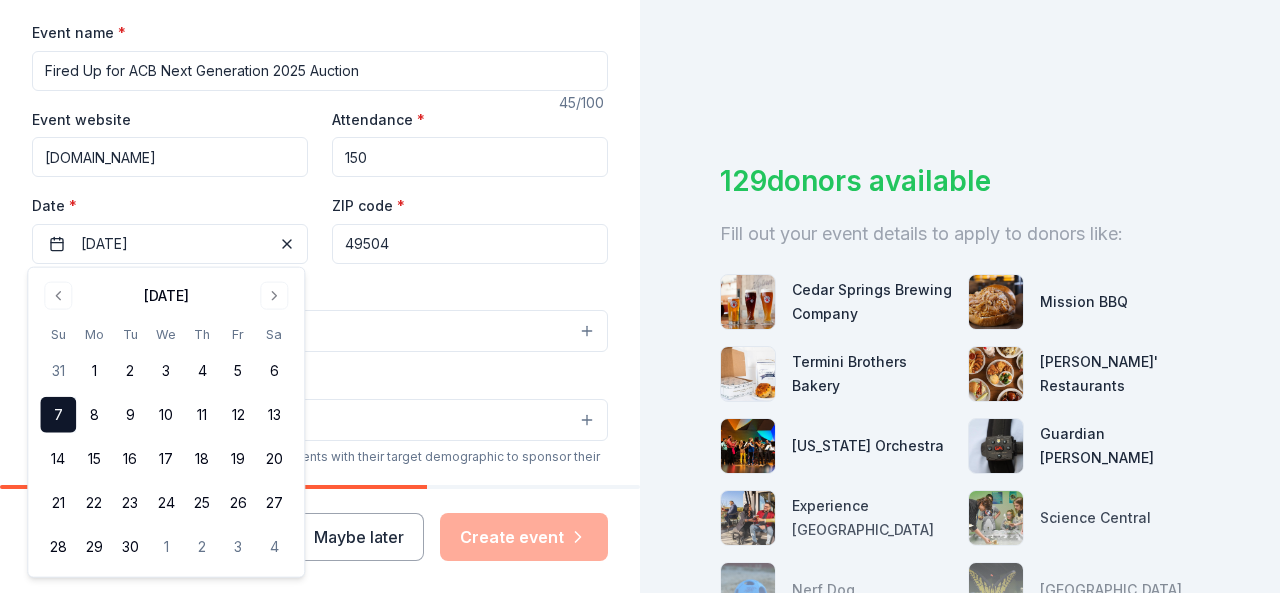 click on "7" at bounding box center [58, 415] 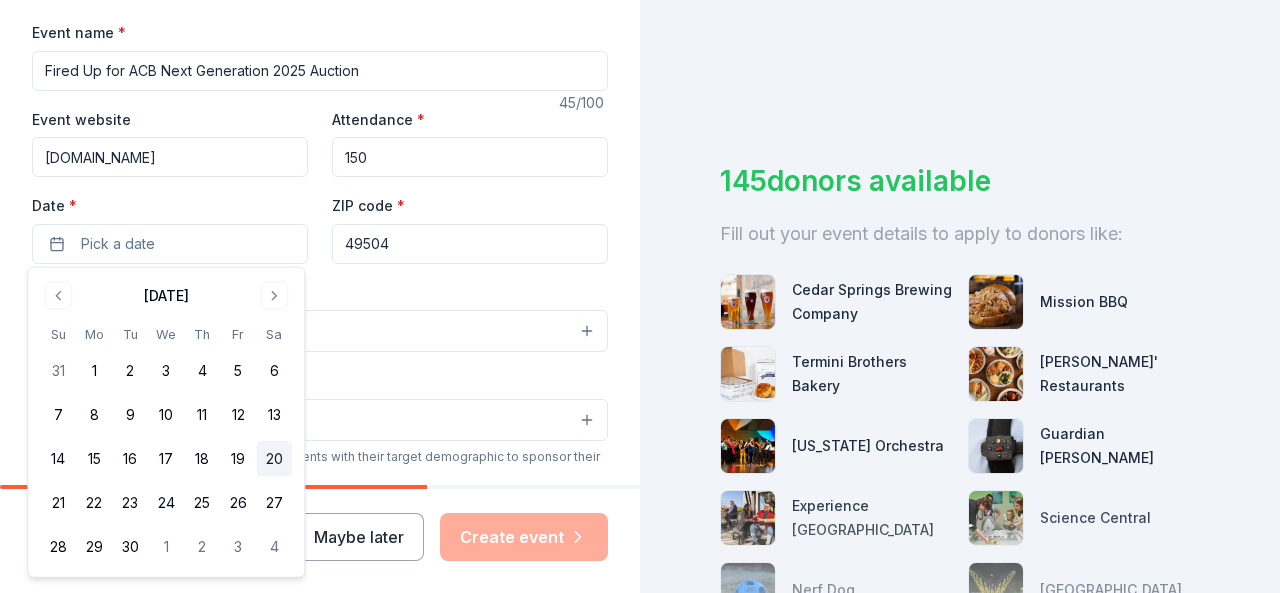 type 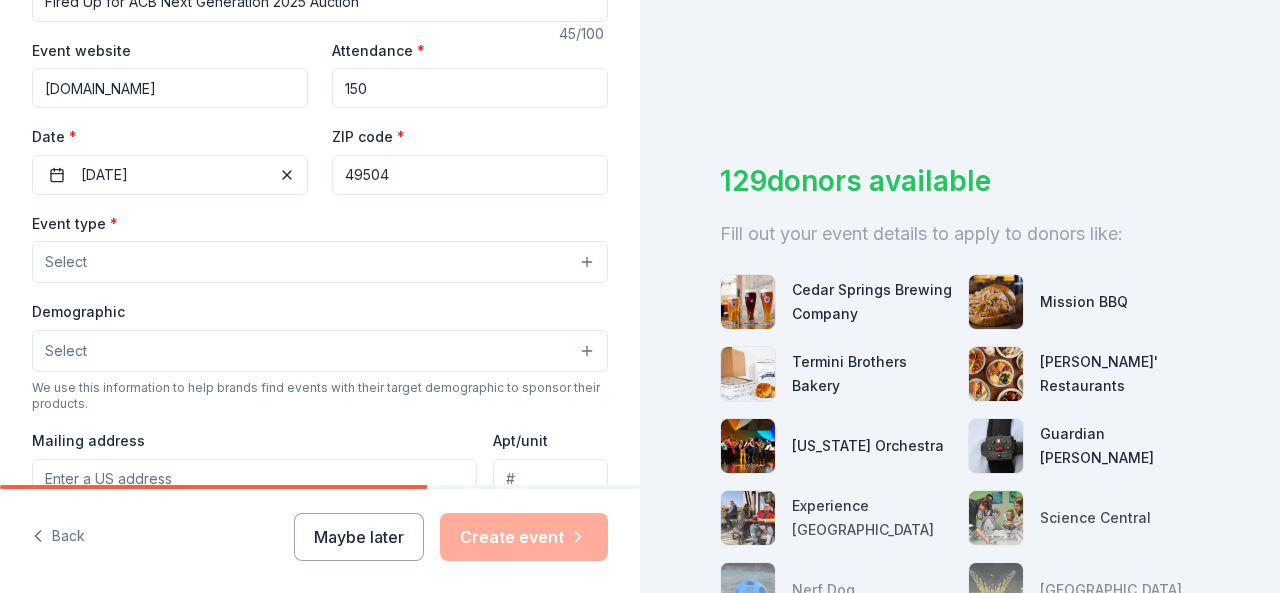 scroll, scrollTop: 391, scrollLeft: 0, axis: vertical 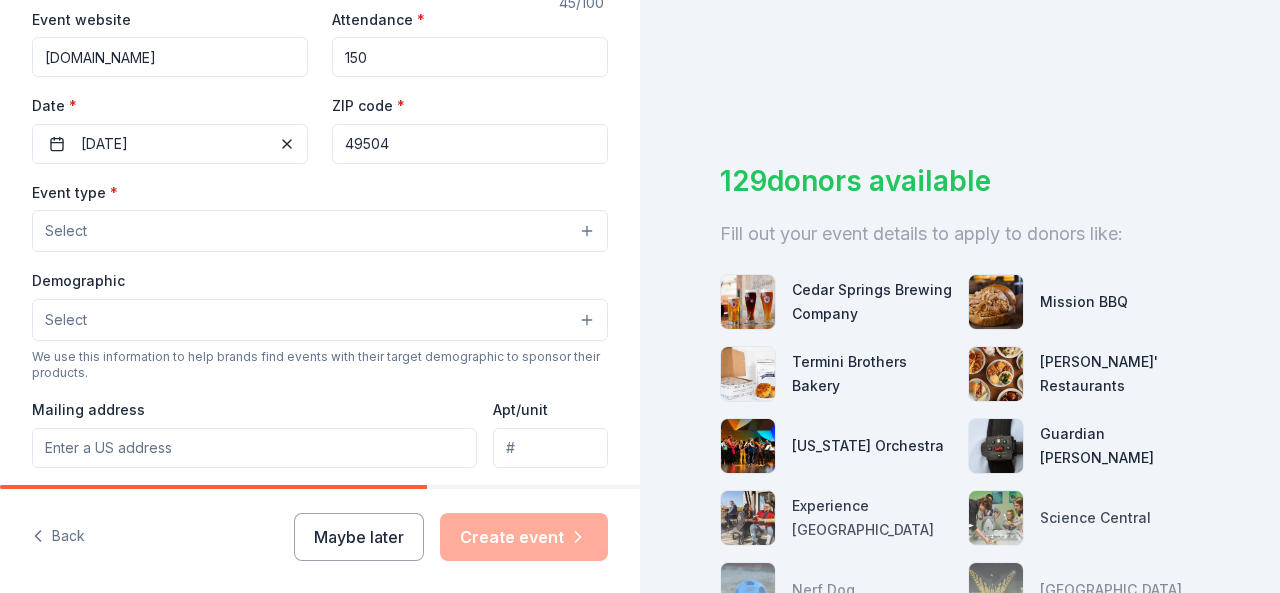 click on "Select" at bounding box center [66, 320] 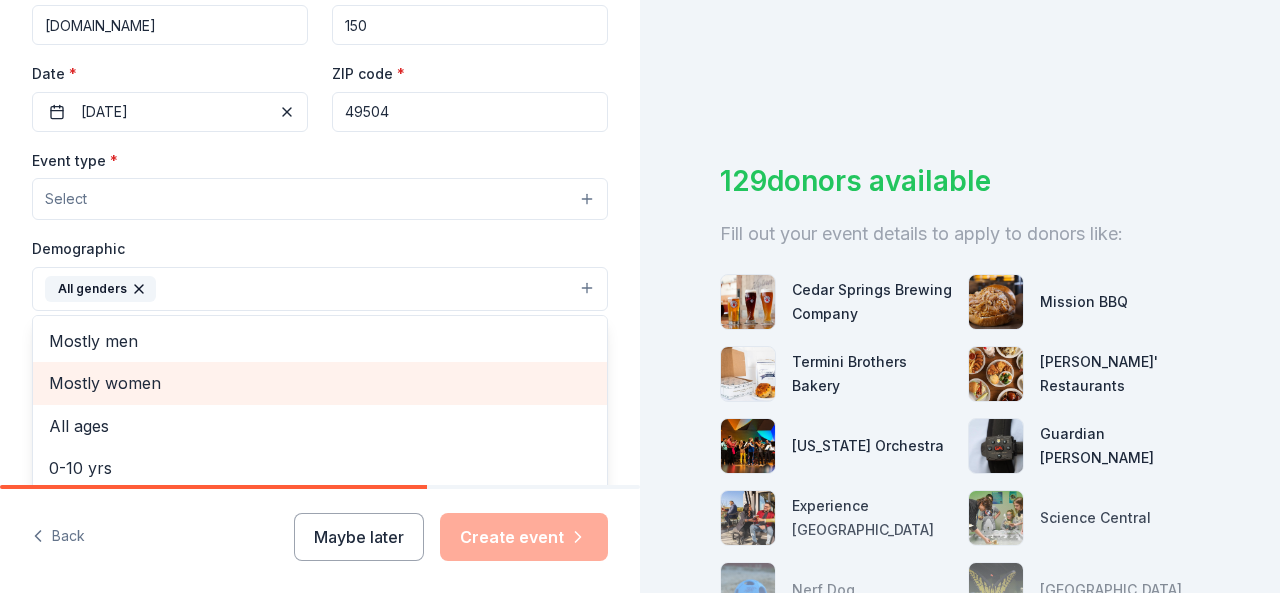 scroll, scrollTop: 465, scrollLeft: 0, axis: vertical 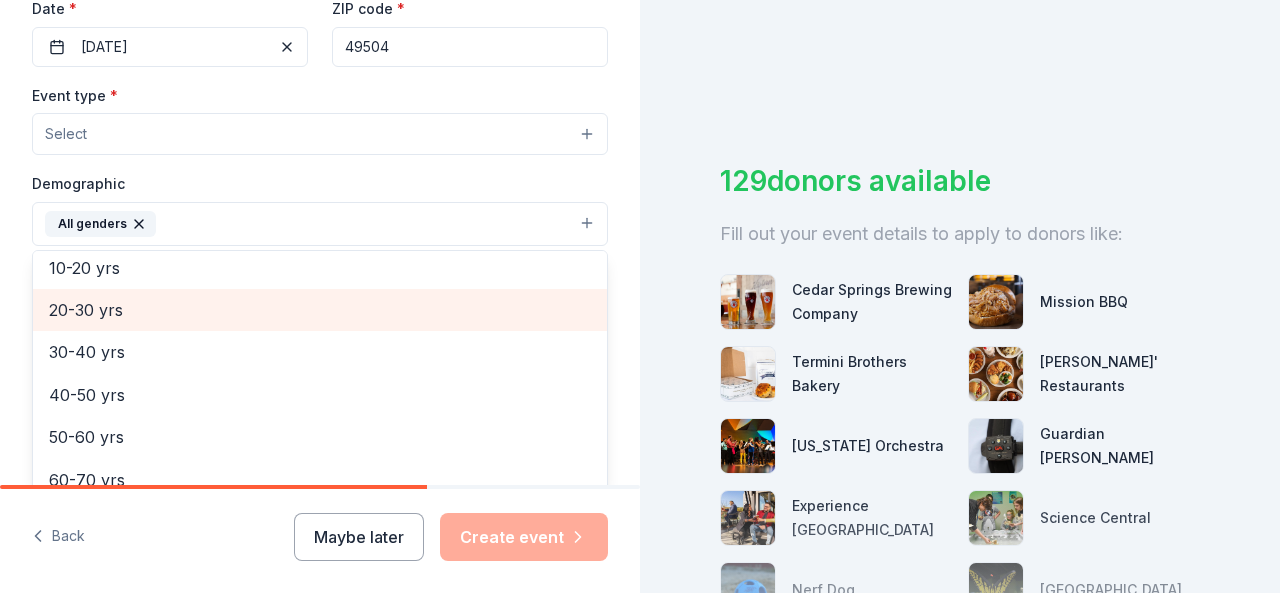 click on "20-30 yrs" at bounding box center [320, 310] 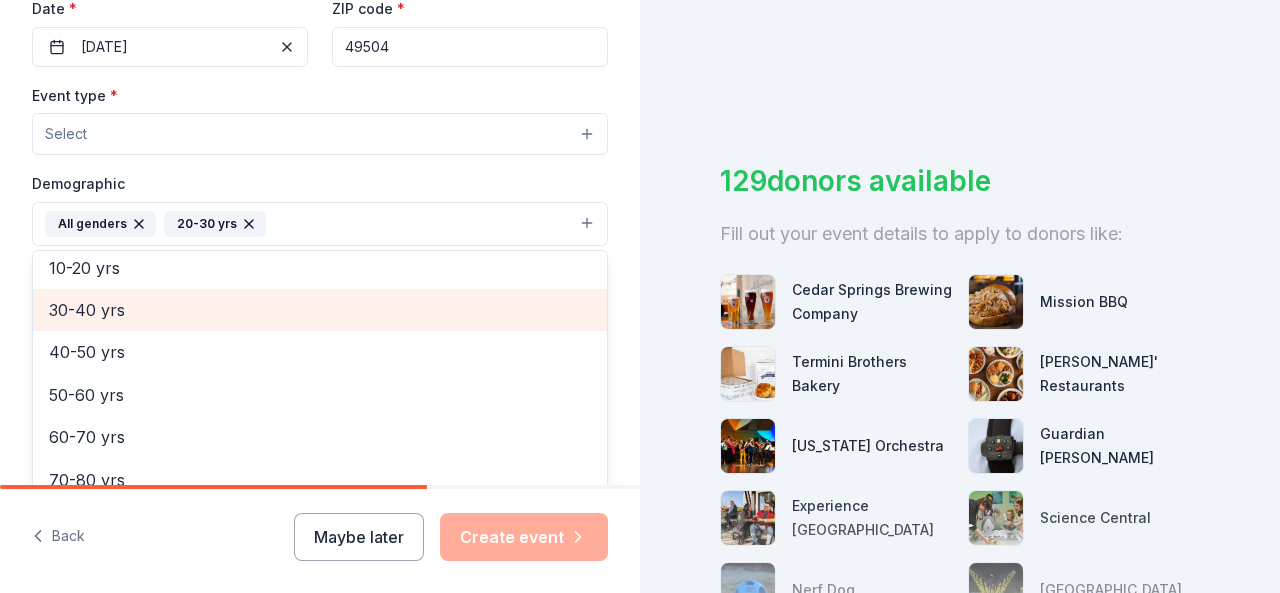 click on "Mostly men Mostly women All ages [DEMOGRAPHIC_DATA] yrs 10-20 yrs 30-40 yrs 40-50 yrs 50-60 yrs 60-70 yrs 70-80 yrs 80+ yrs" at bounding box center [320, 370] 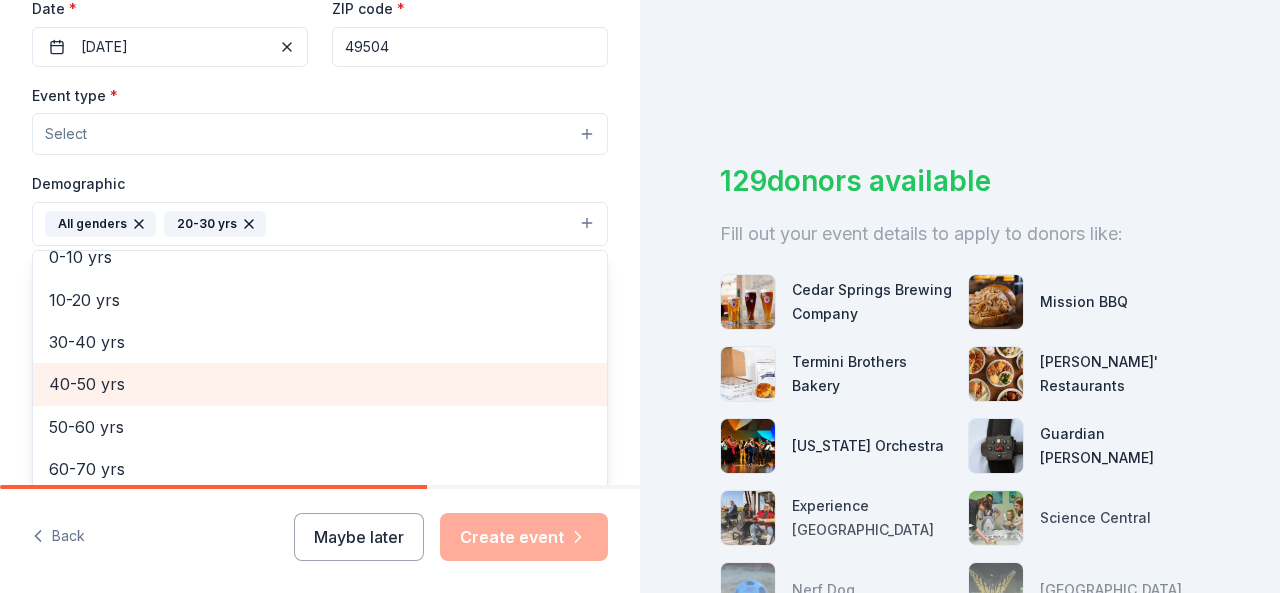 scroll, scrollTop: 178, scrollLeft: 0, axis: vertical 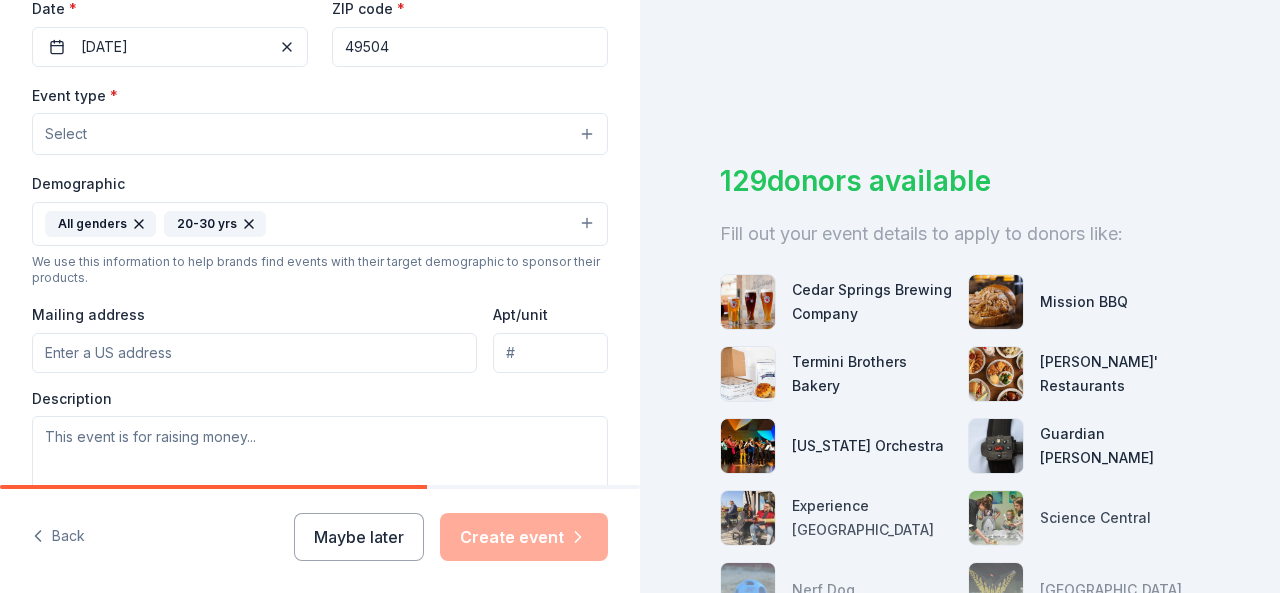 click on "20-30 yrs" at bounding box center [215, 224] 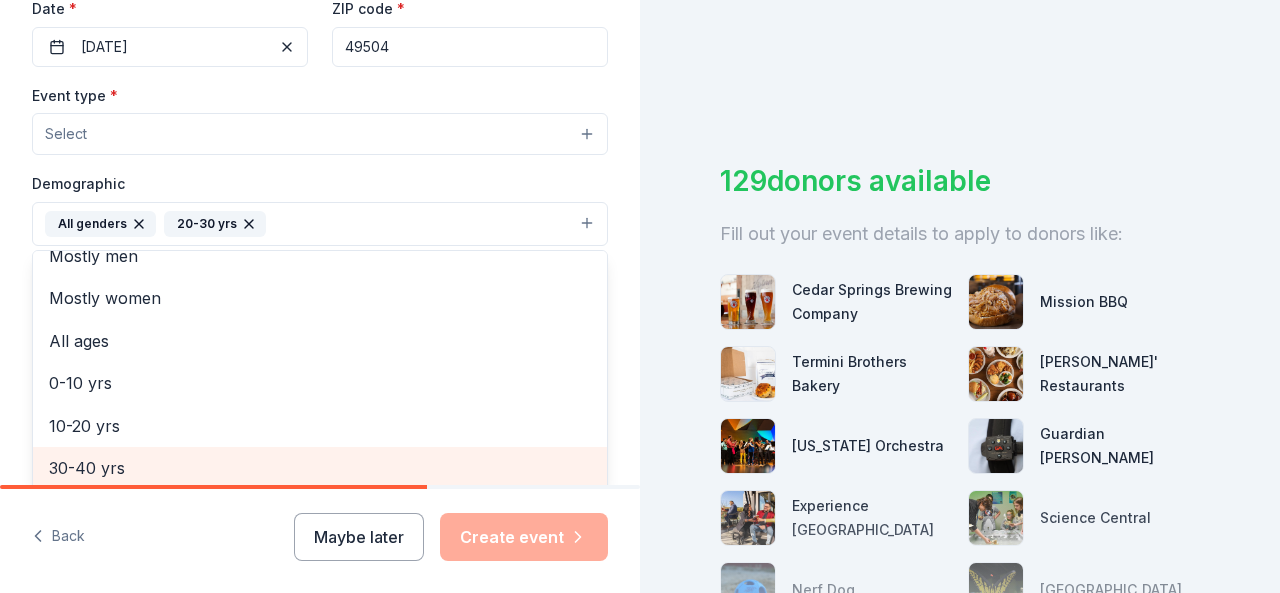 scroll, scrollTop: 62, scrollLeft: 0, axis: vertical 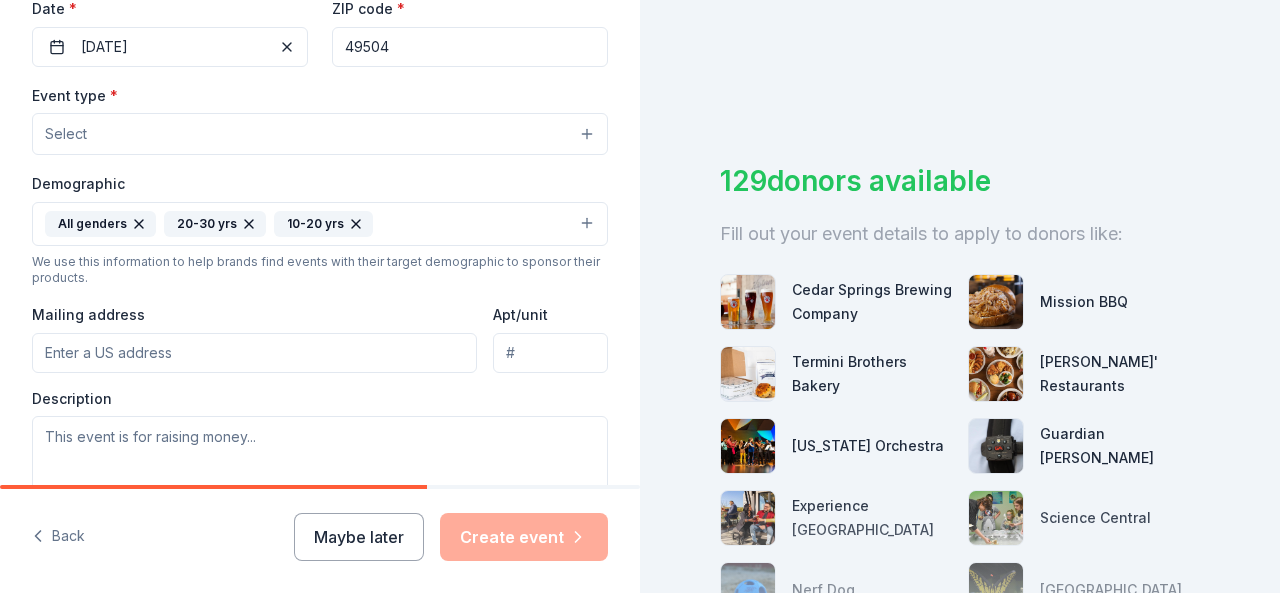 click on "All genders" at bounding box center [100, 224] 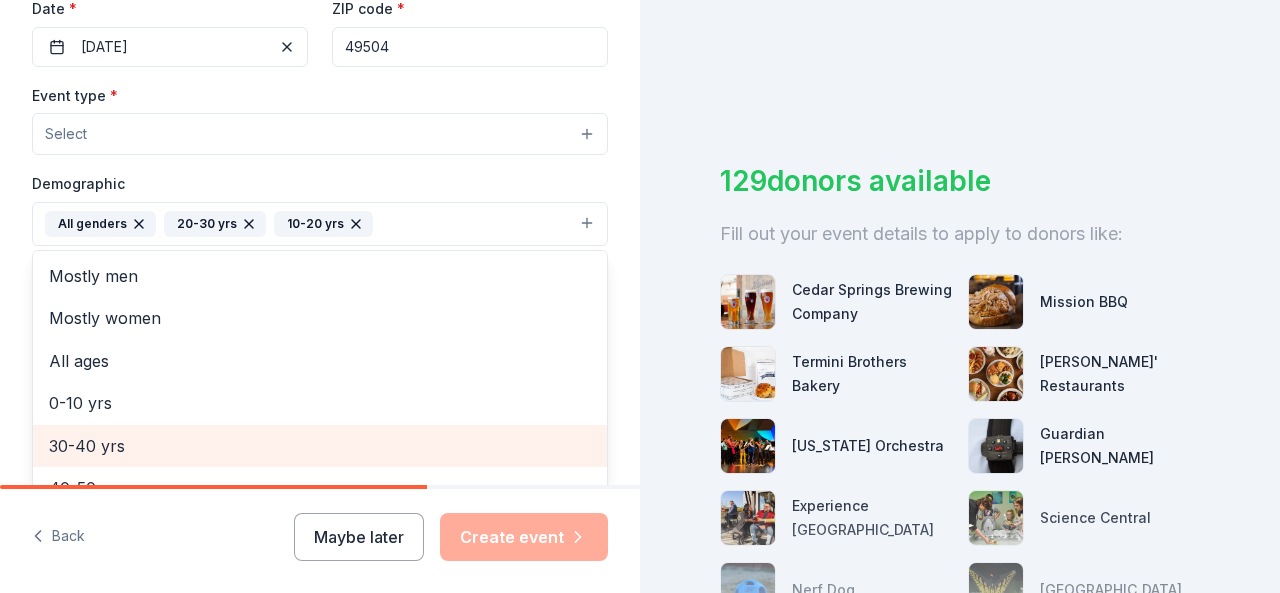 scroll, scrollTop: 20, scrollLeft: 0, axis: vertical 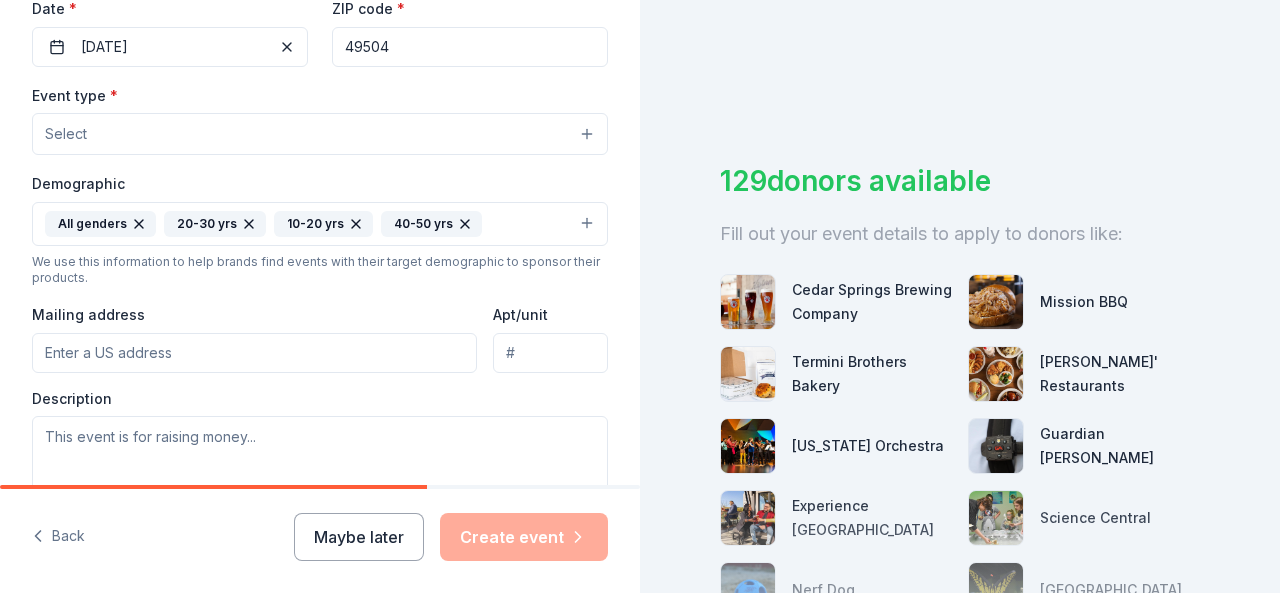 type on "[STREET_ADDRESS][PERSON_NAME]" 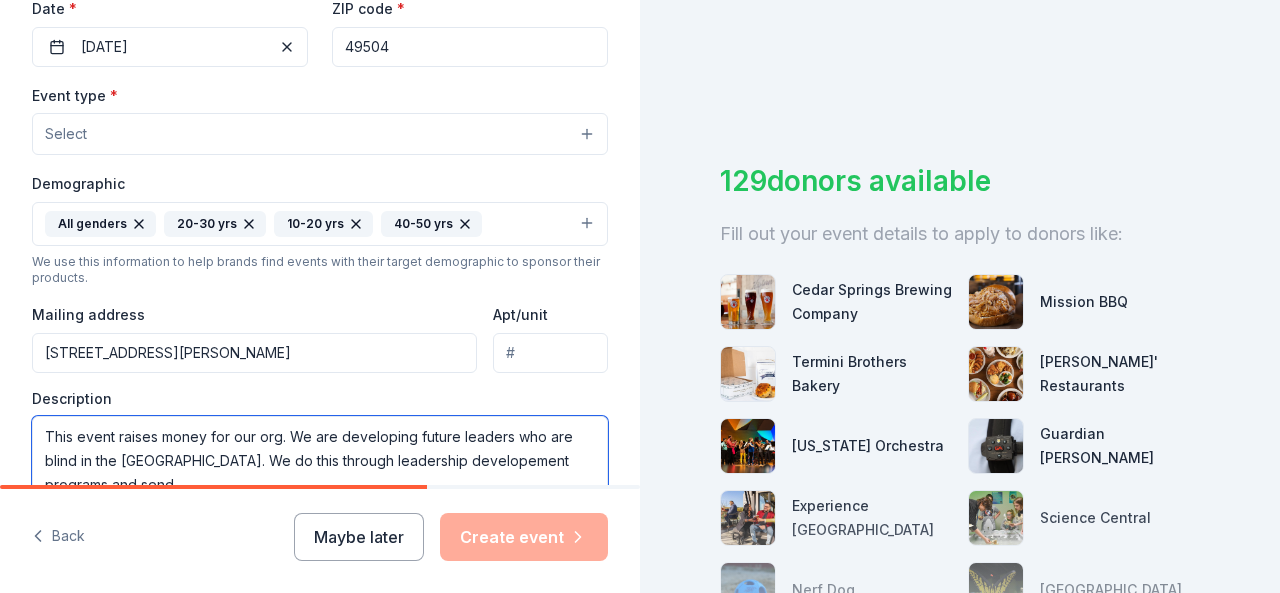 scroll, scrollTop: 492, scrollLeft: 0, axis: vertical 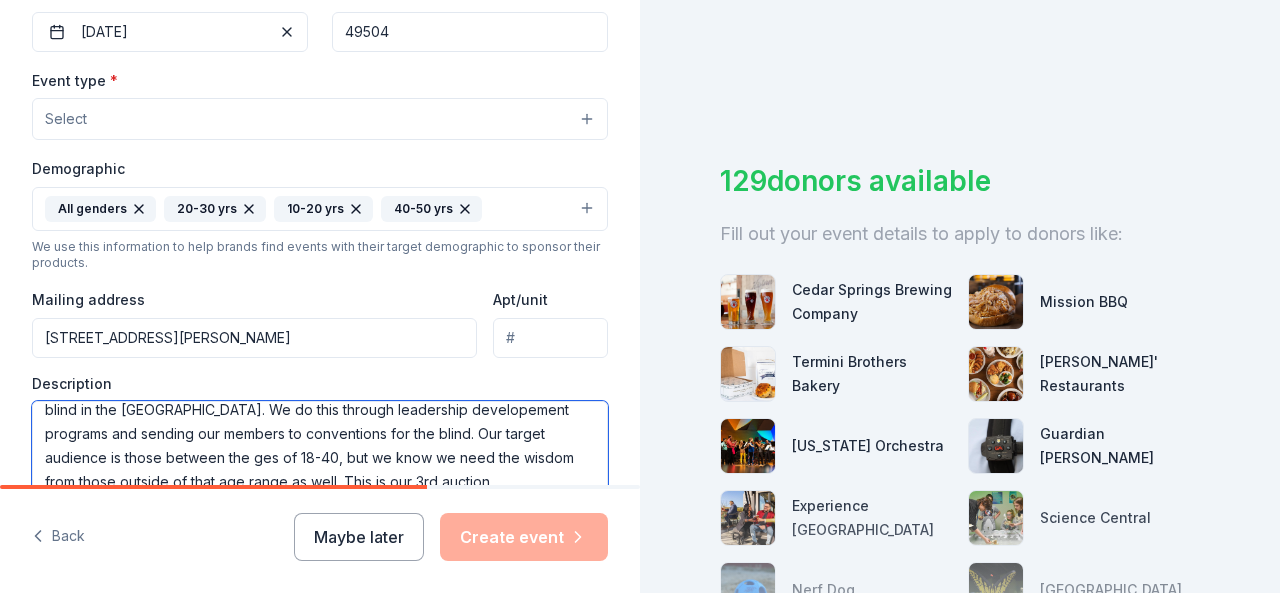 type on "This event raises money for our org. We are developing future leaders who are blind in the [GEOGRAPHIC_DATA]. We do this through leadership developement programs and sending our members to conventions for the blind. Our target audience is those between the ges of 18-40, but we know we need the wisdom from those outside of that age range as well. This is our 3rd auction." 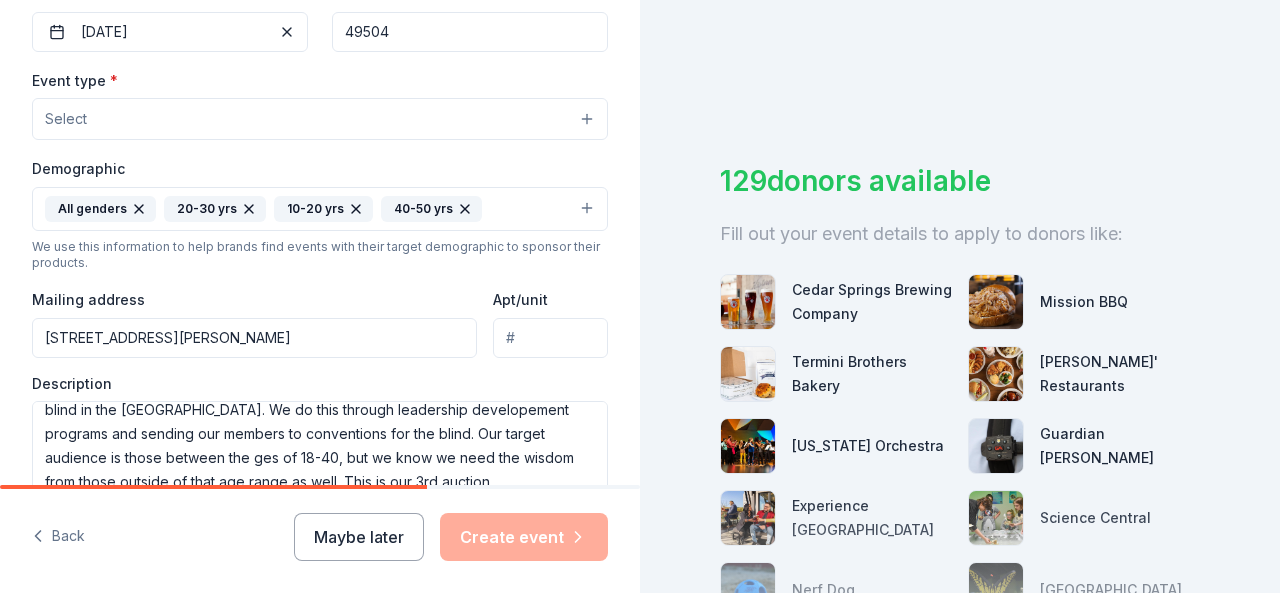 scroll, scrollTop: 819, scrollLeft: 0, axis: vertical 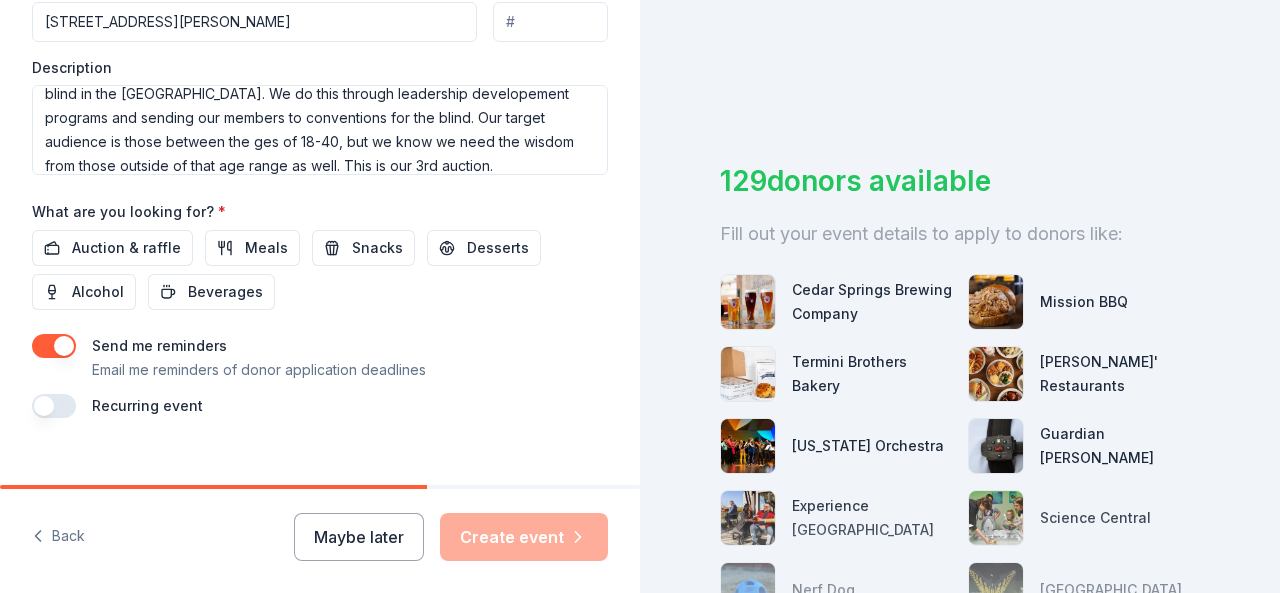 type 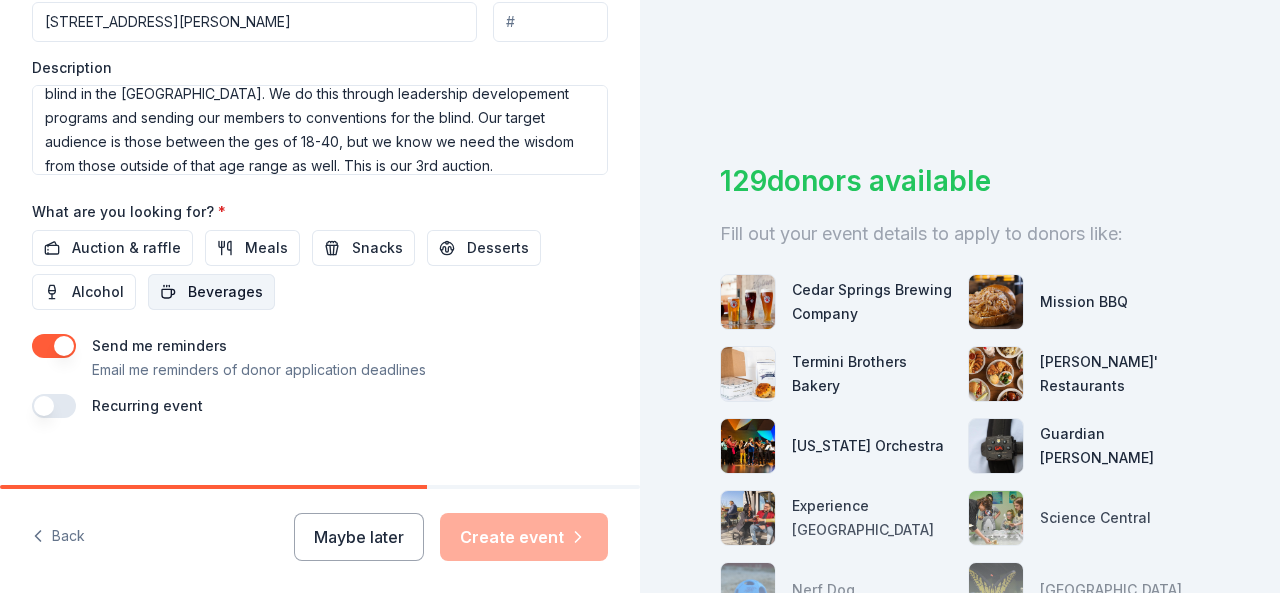 scroll, scrollTop: 719, scrollLeft: 0, axis: vertical 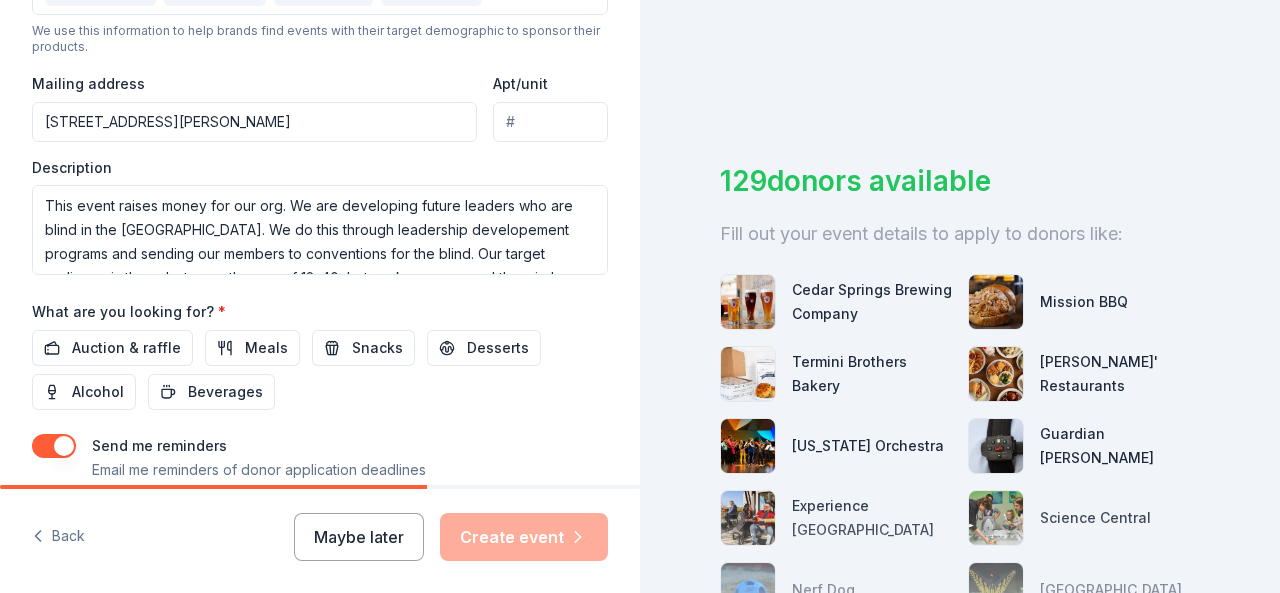 type 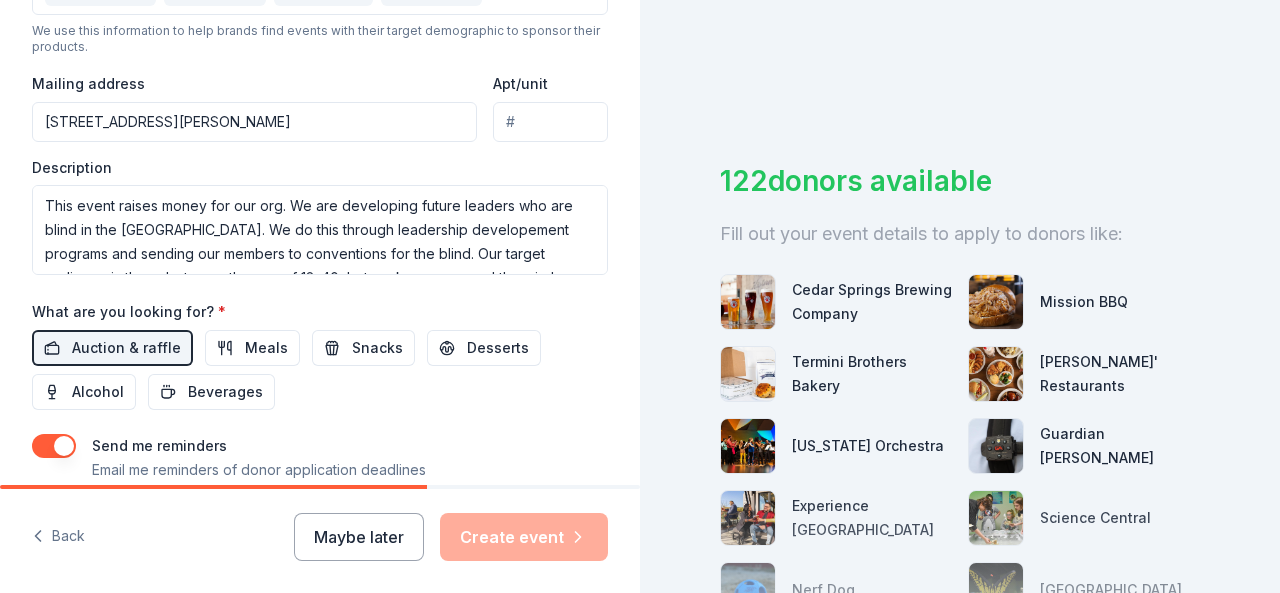 scroll, scrollTop: 842, scrollLeft: 0, axis: vertical 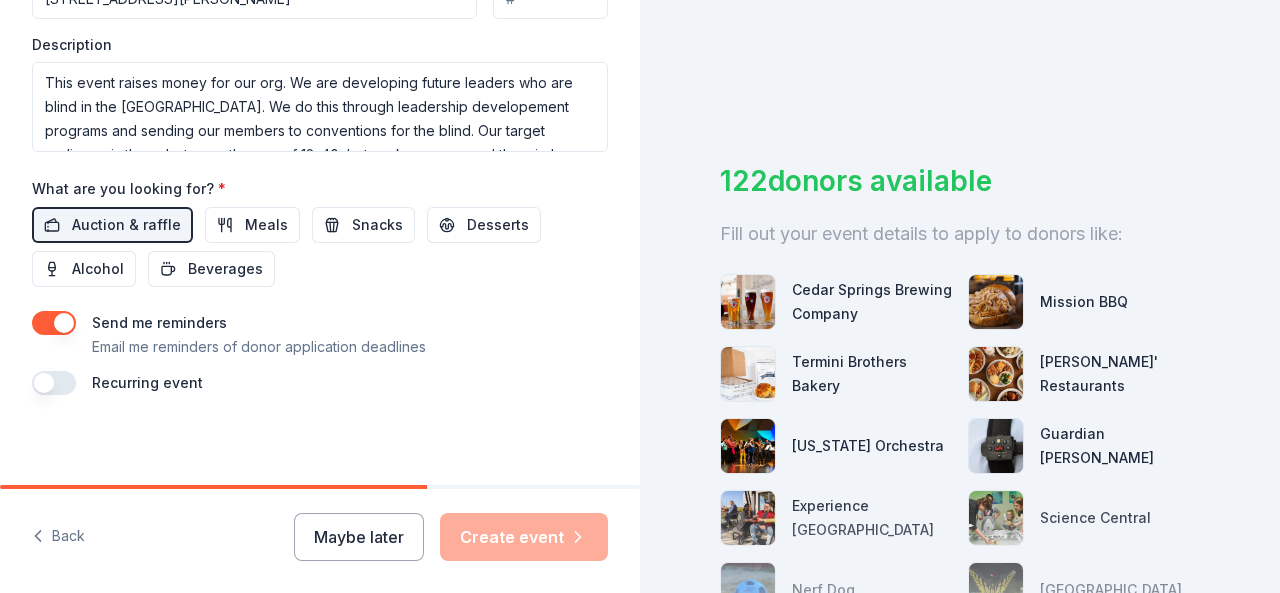 click at bounding box center (54, 383) 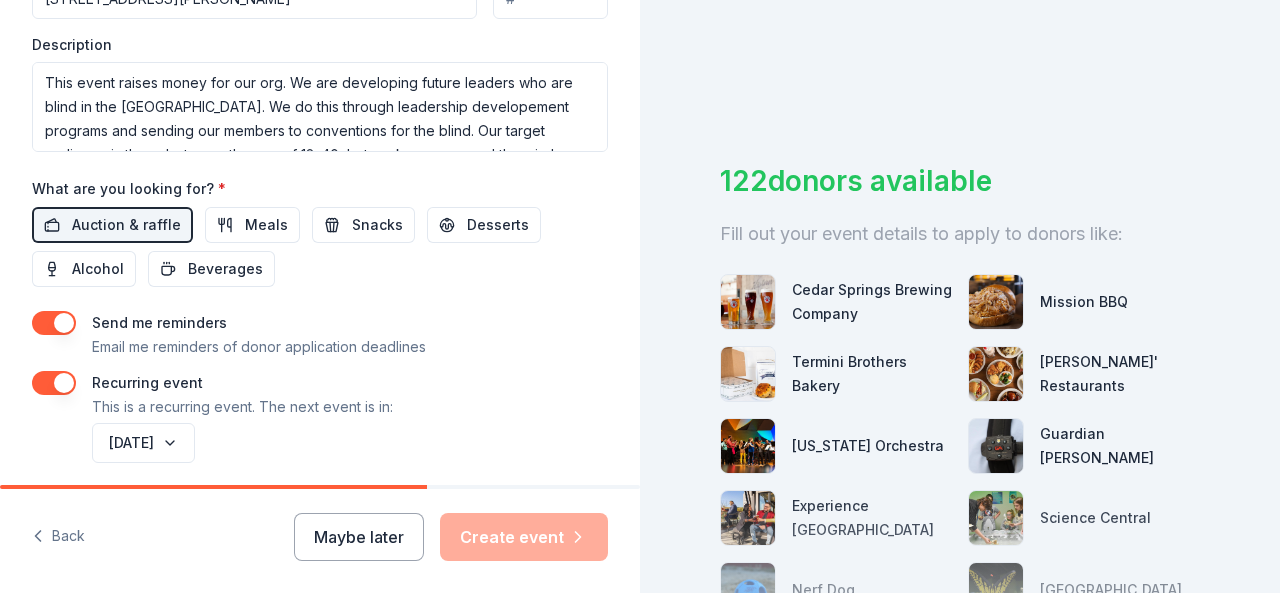 click on "This is a recurring event. The next event is in:" at bounding box center [242, 407] 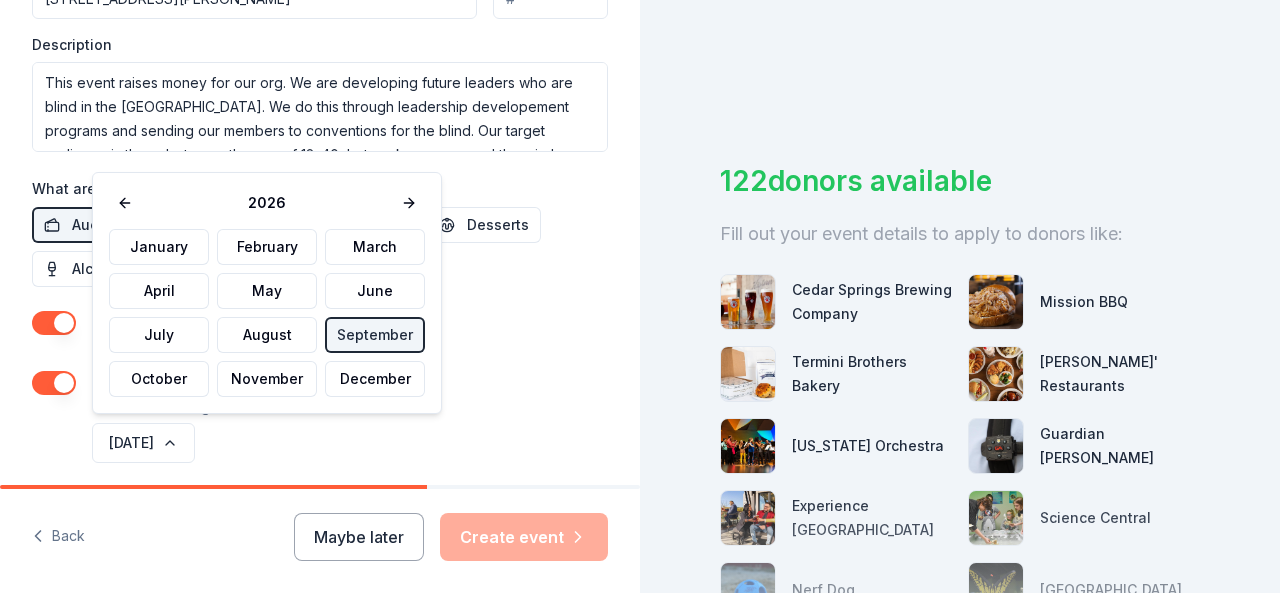 click at bounding box center (125, 203) 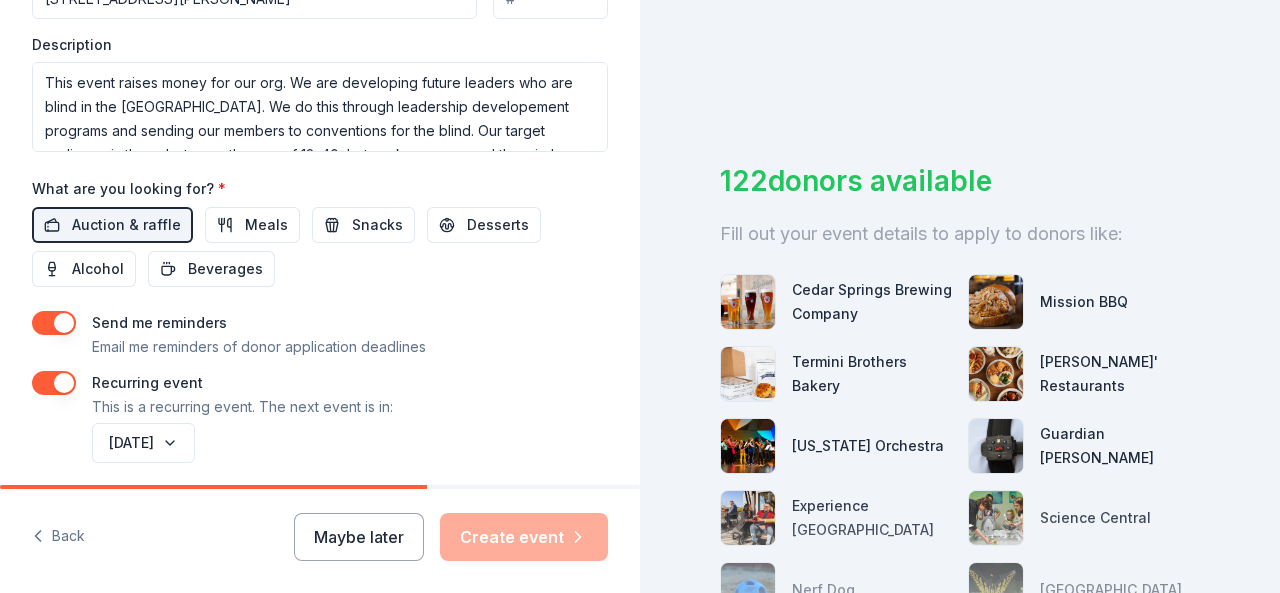 type 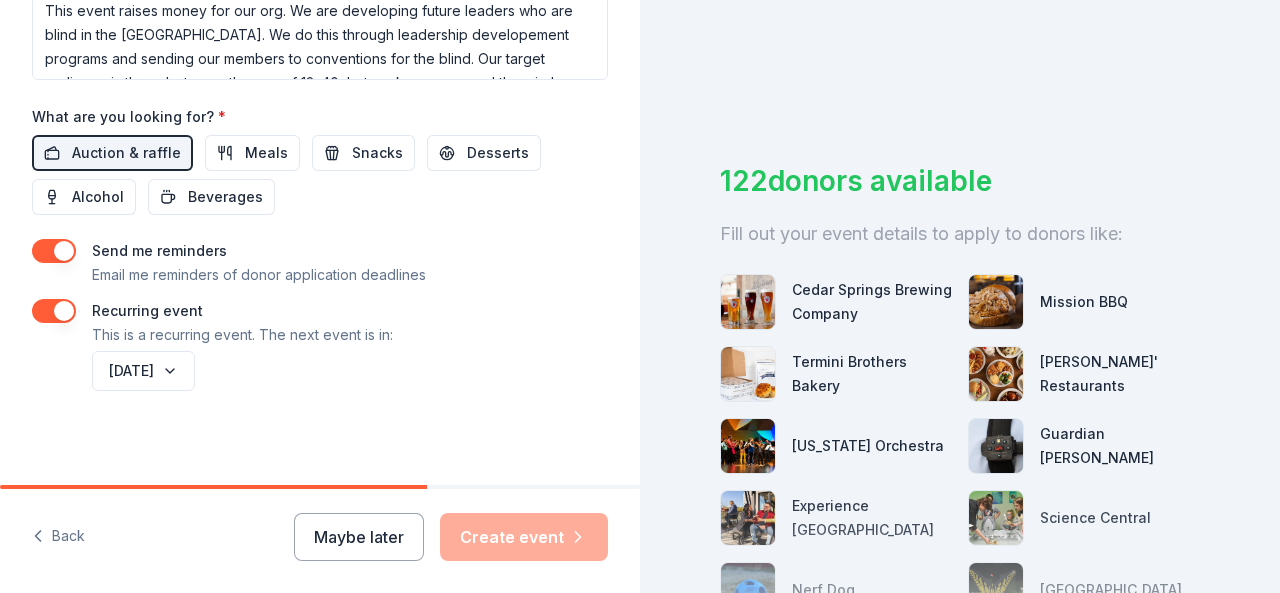 click on "122  donors available" at bounding box center [960, 181] 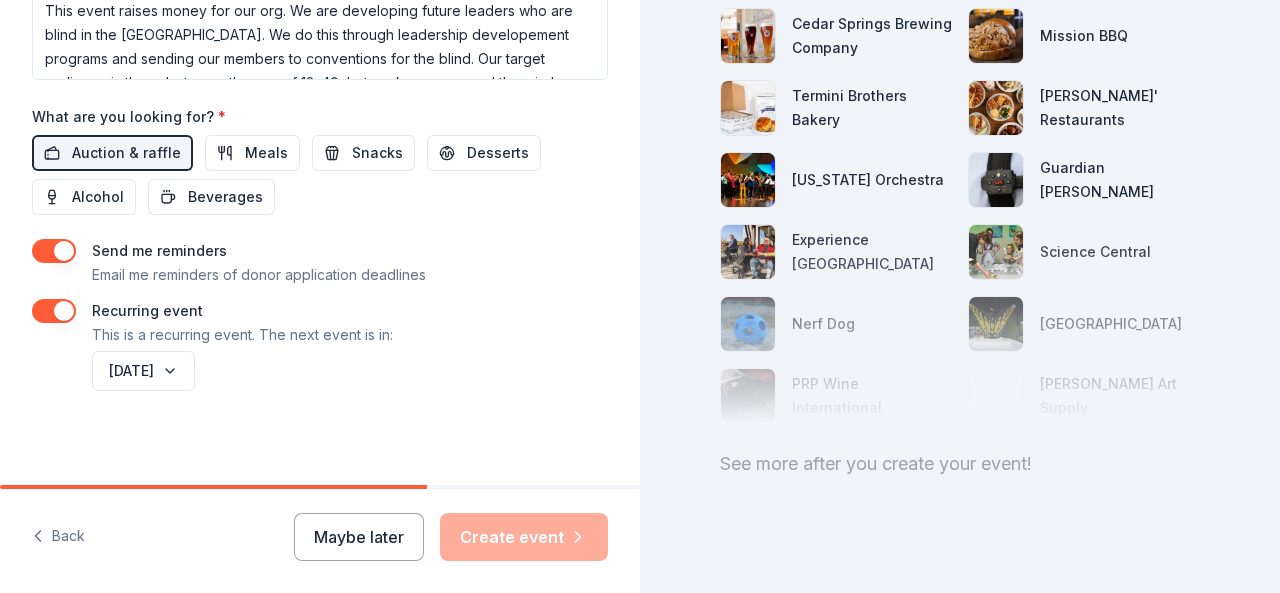 scroll, scrollTop: 296, scrollLeft: 0, axis: vertical 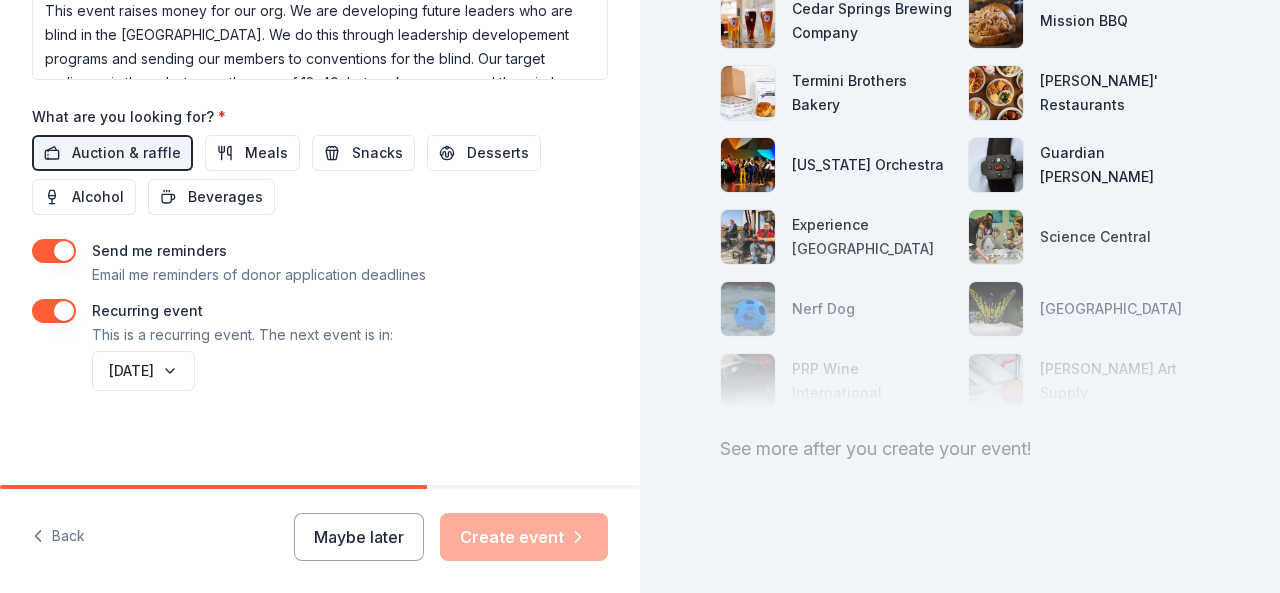 click at bounding box center [54, 311] 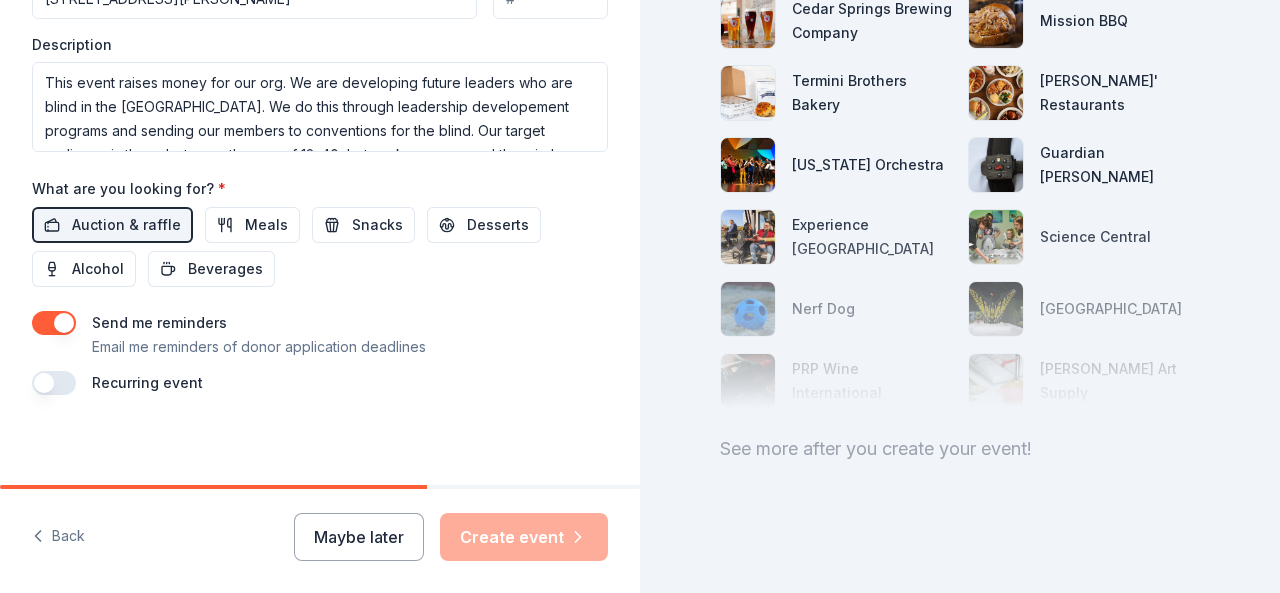 click at bounding box center [54, 383] 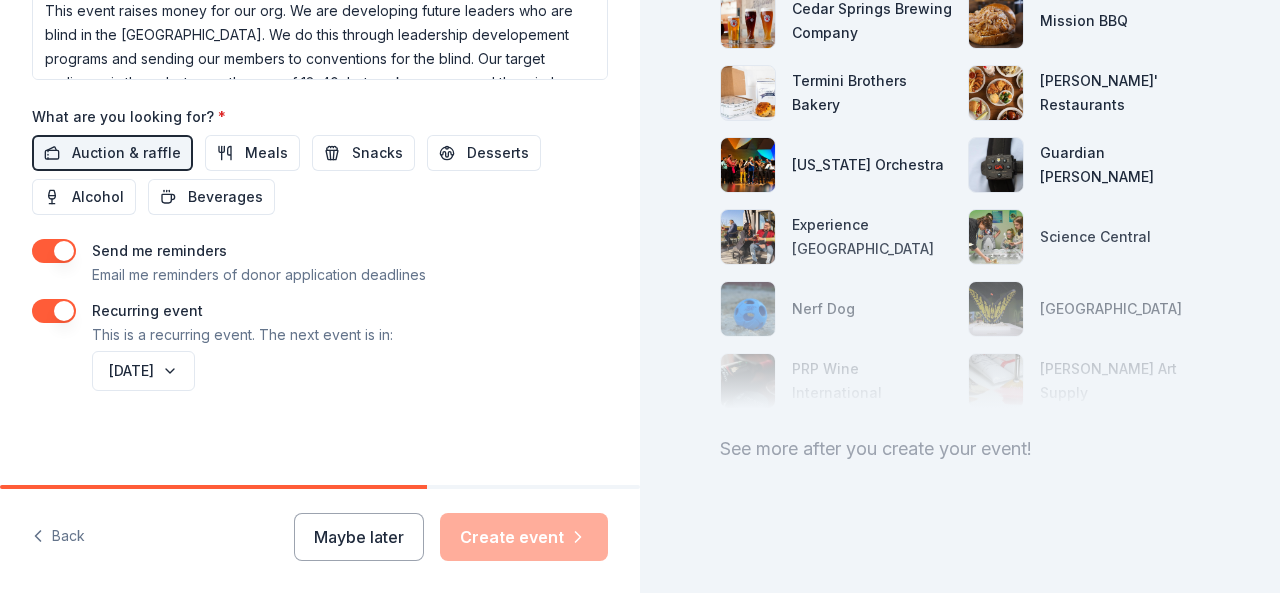 type on "on" 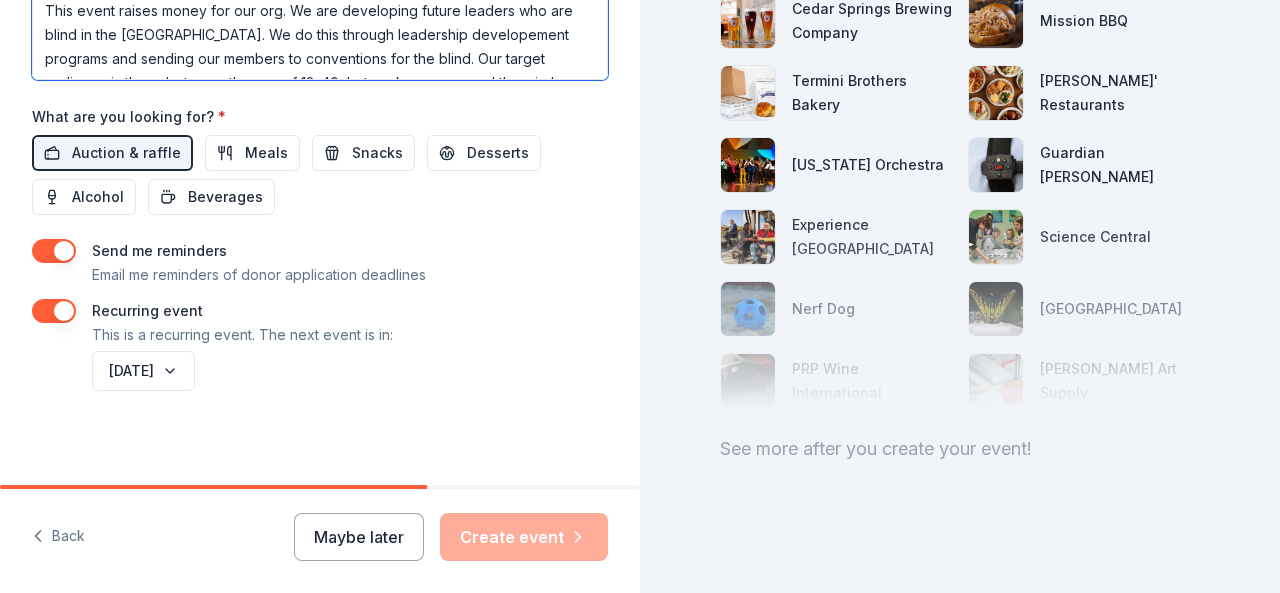 scroll, scrollTop: 48, scrollLeft: 0, axis: vertical 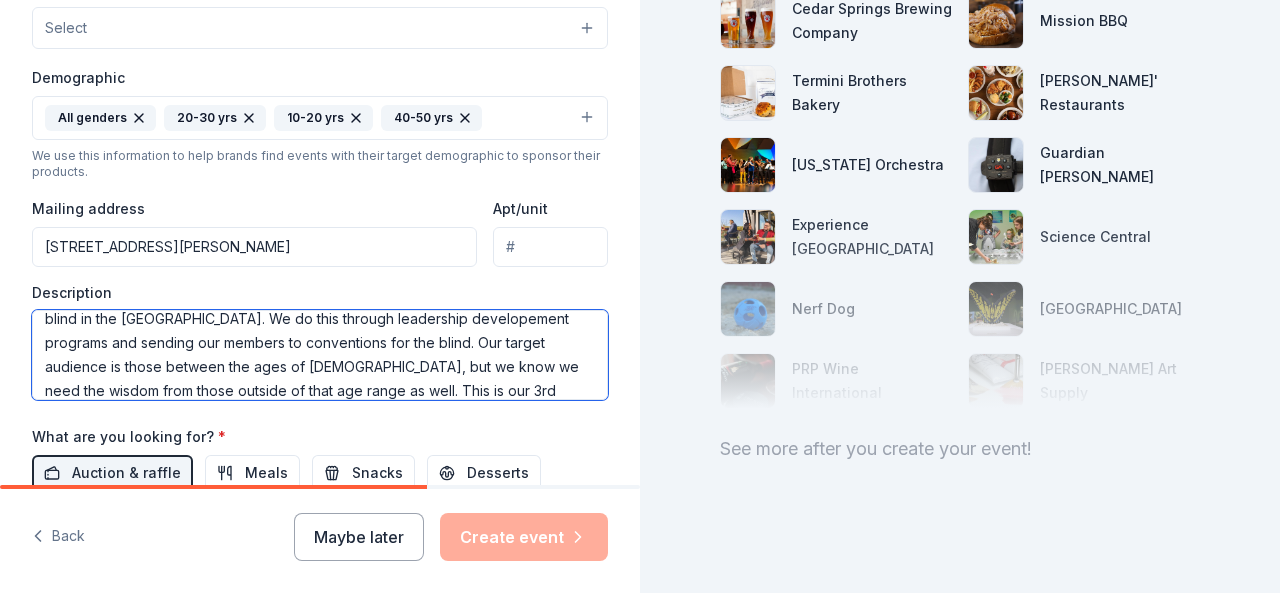 type on "This event raises money for our org. We are developing future leaders who are blind in the [GEOGRAPHIC_DATA]. We do this through leadership developement programs and sending our members to conventions for the blind. Our target audience is those between the ages of [DEMOGRAPHIC_DATA], but we know we need the wisdom from those outside of that age range as well. This is our 3rd auction." 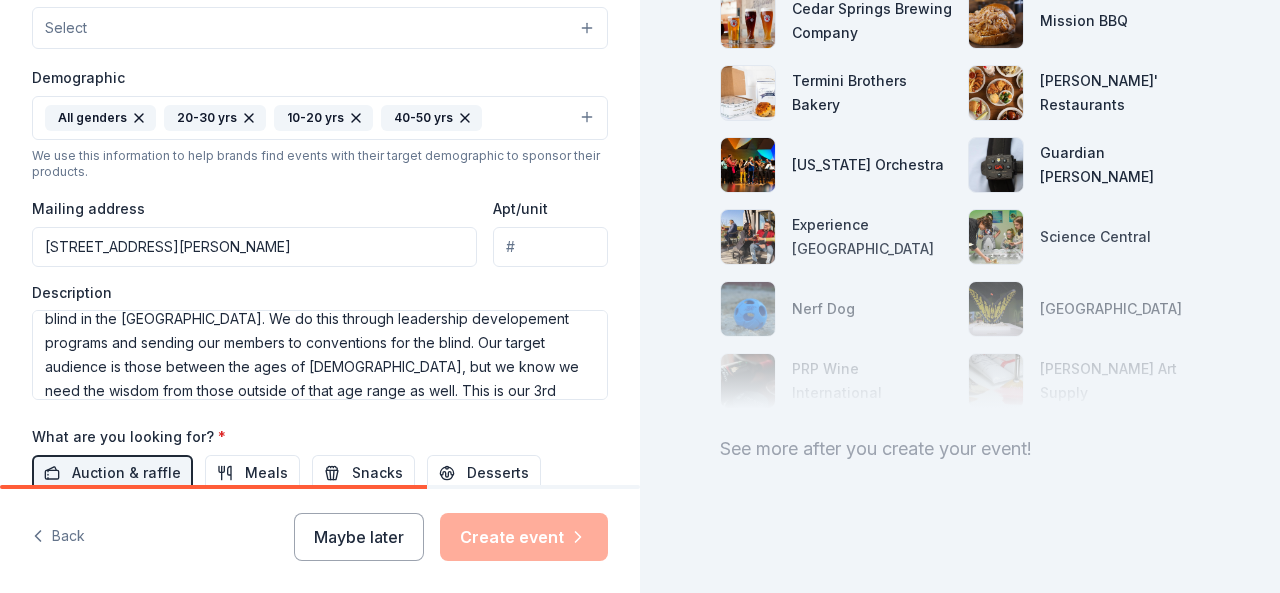 click on "[STREET_ADDRESS][PERSON_NAME]" at bounding box center (254, 247) 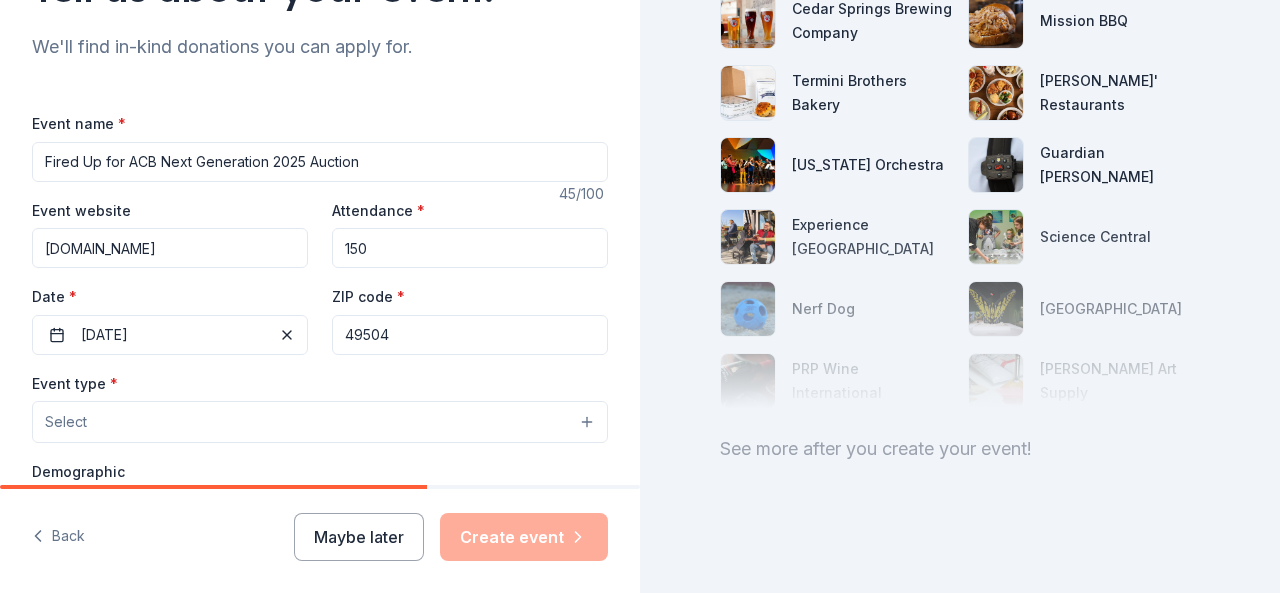 scroll, scrollTop: 300, scrollLeft: 0, axis: vertical 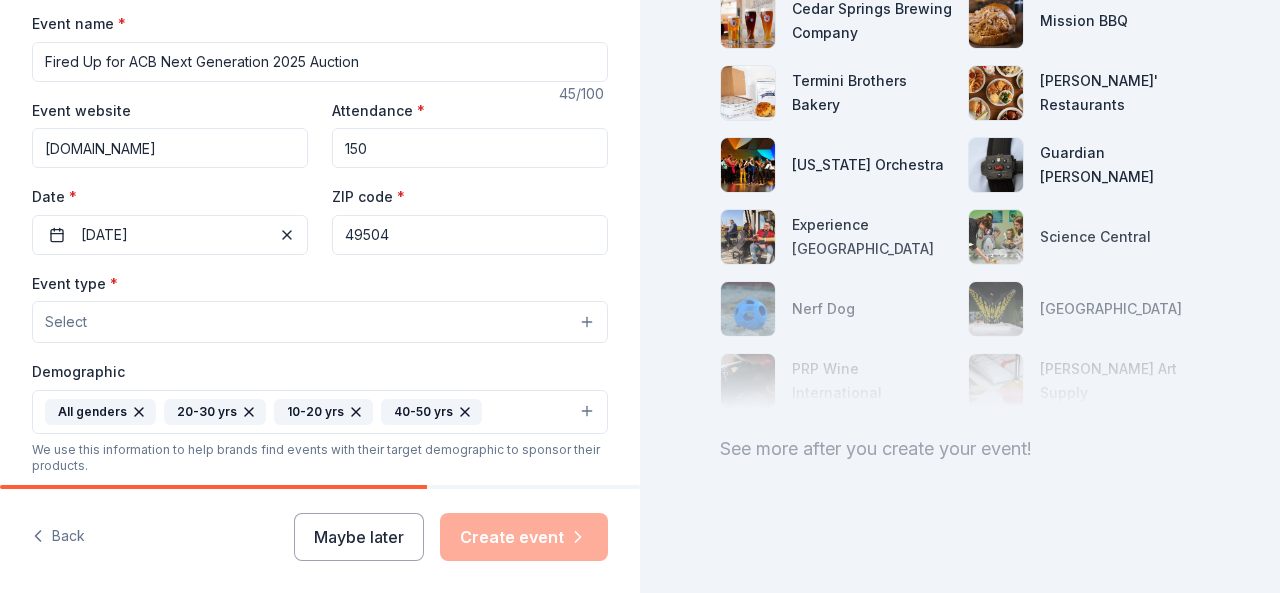 click on "49504" at bounding box center (470, 235) 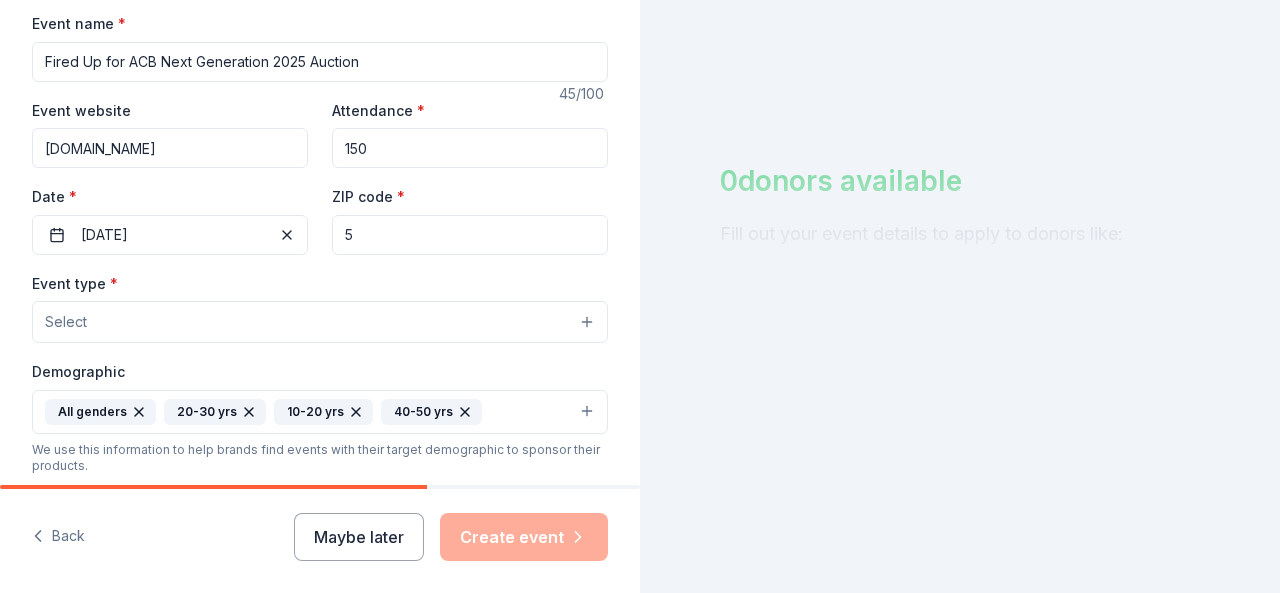 scroll, scrollTop: 0, scrollLeft: 0, axis: both 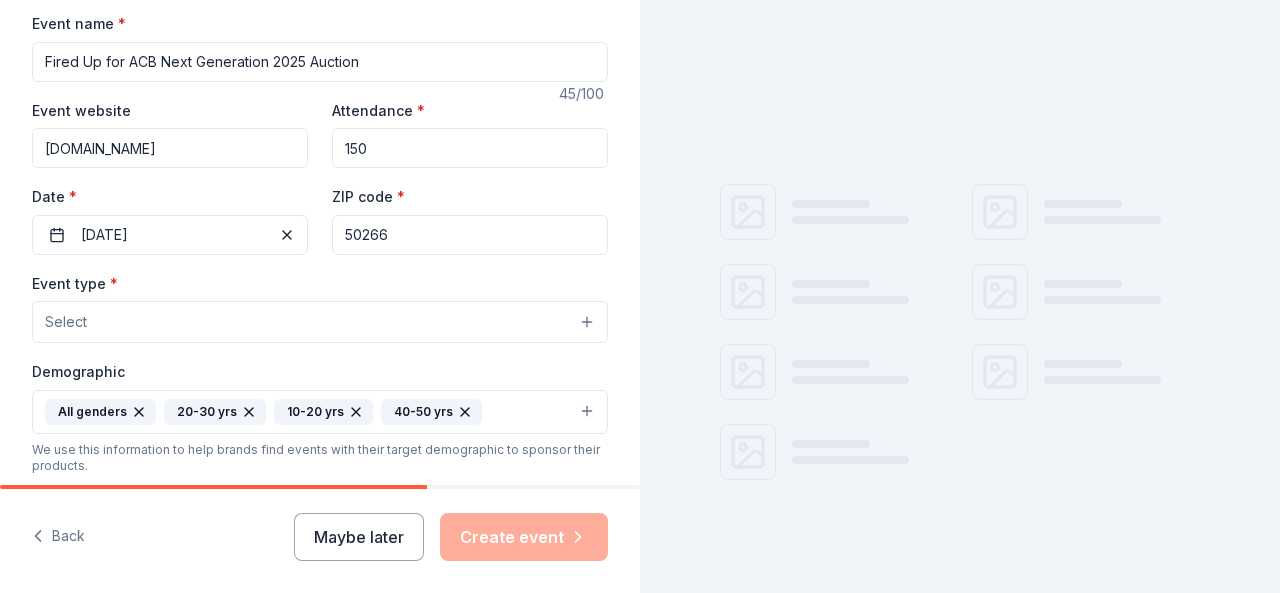 type on "50266" 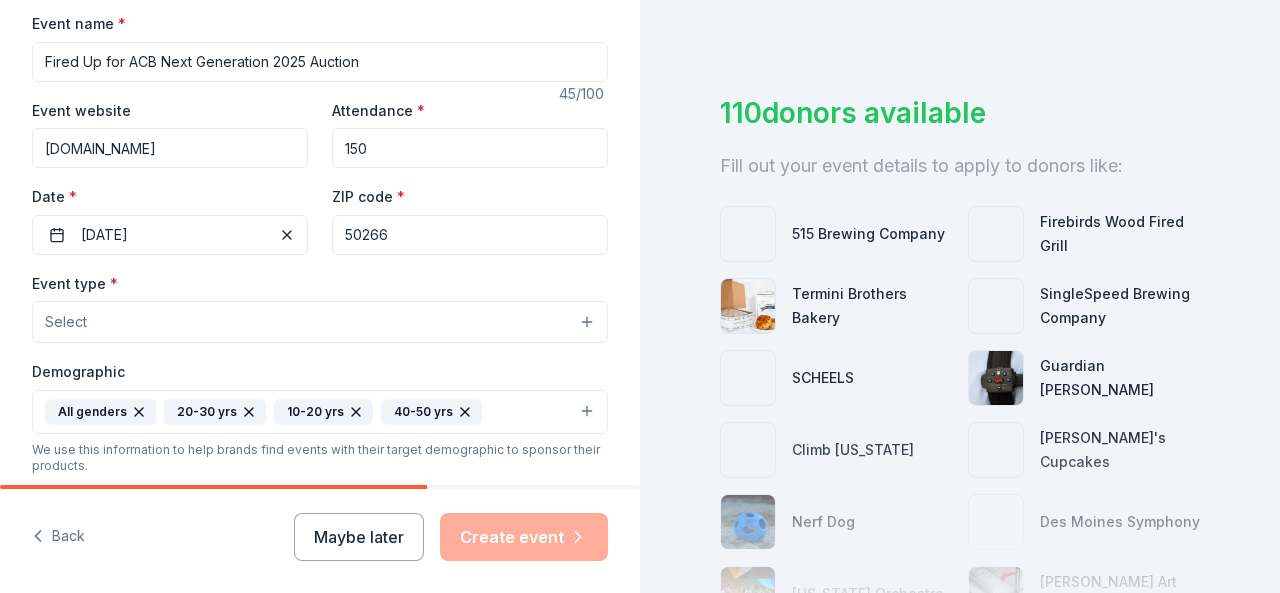 scroll, scrollTop: 100, scrollLeft: 0, axis: vertical 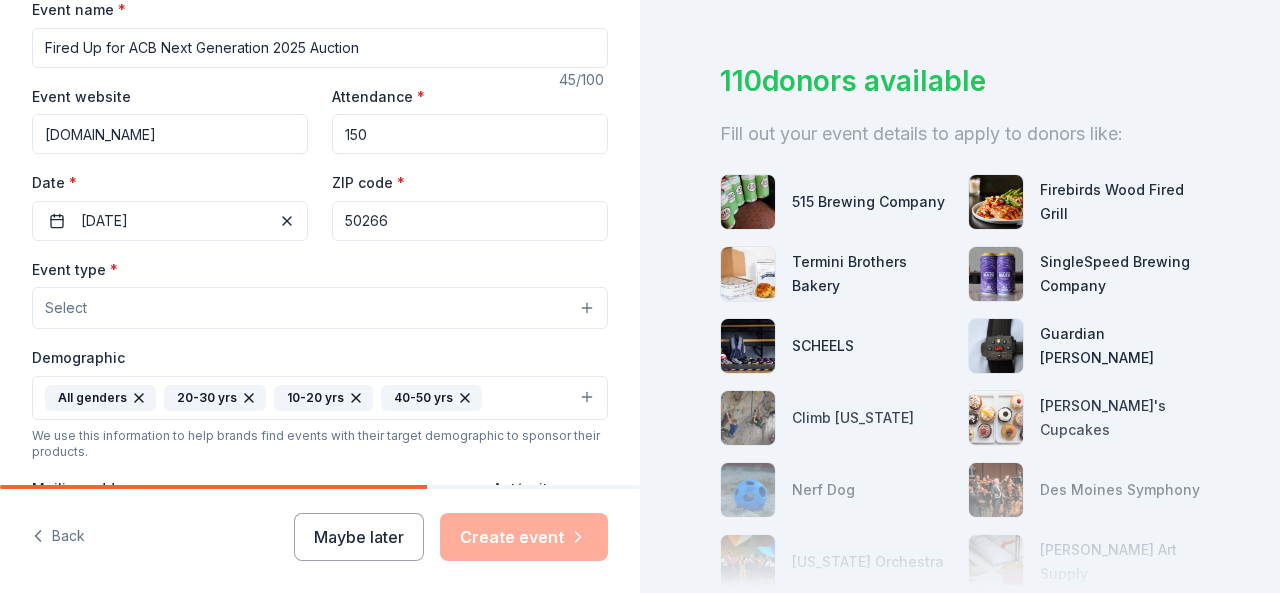 click on "Select" at bounding box center (66, 308) 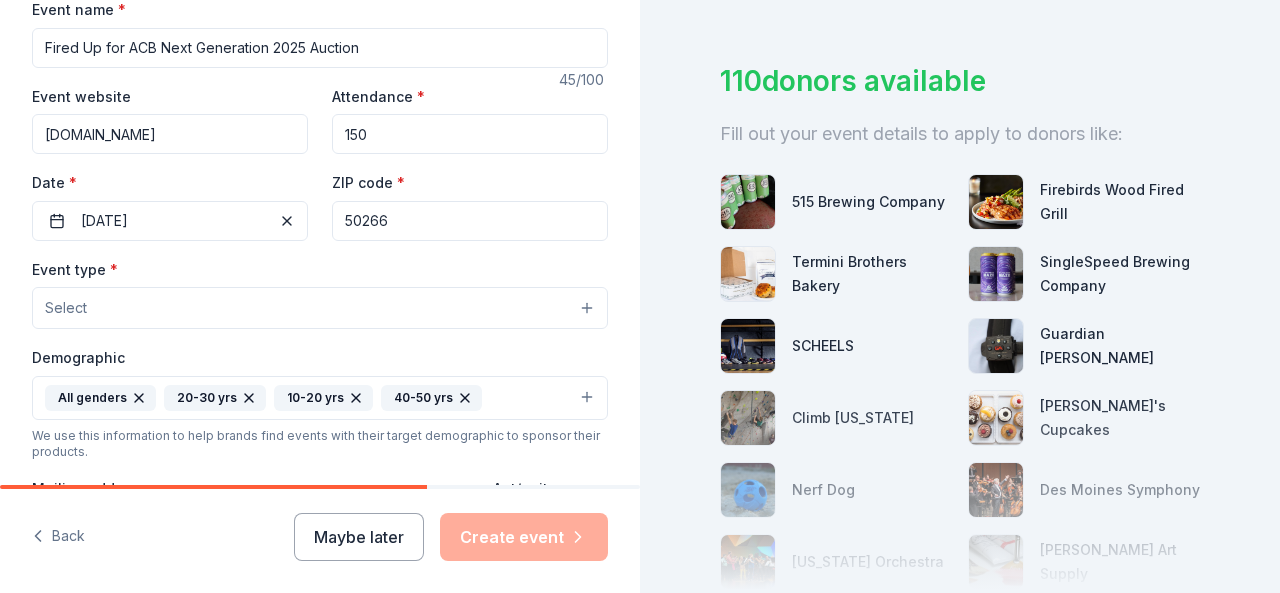 click on "Select" at bounding box center (320, 308) 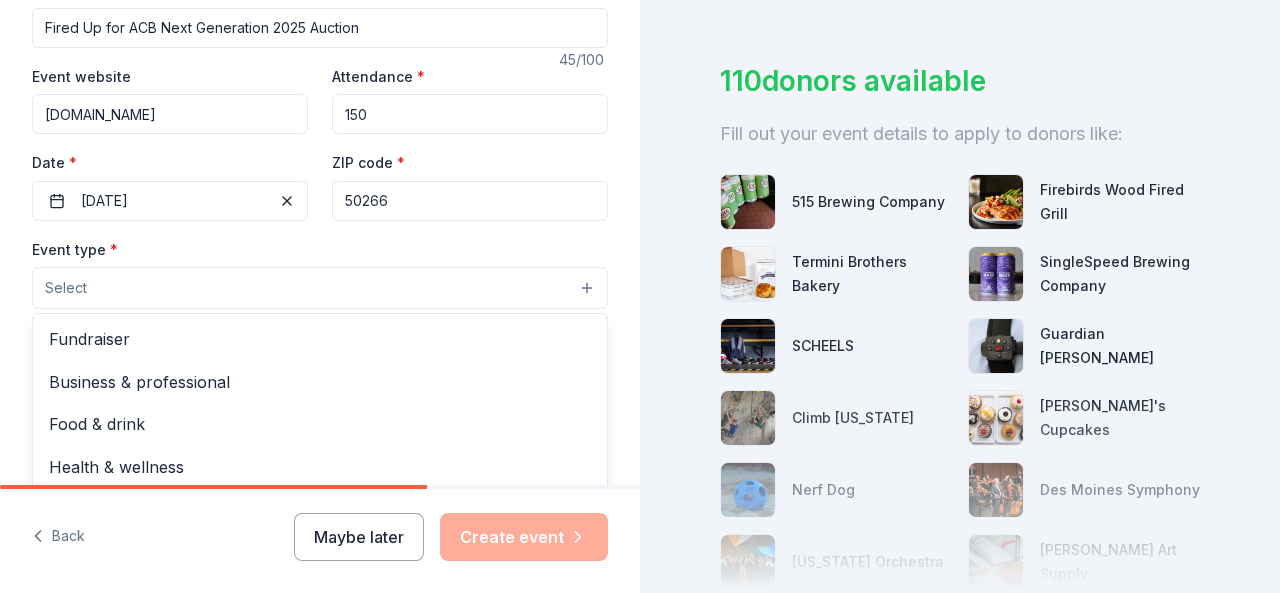 scroll, scrollTop: 376, scrollLeft: 0, axis: vertical 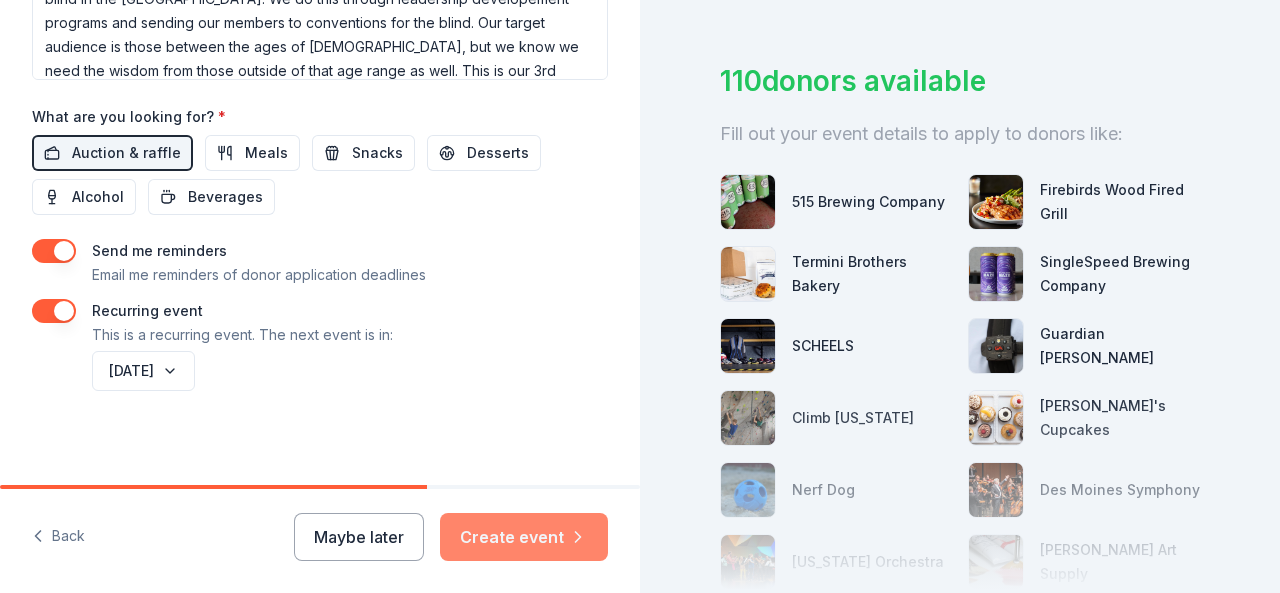 click on "Create event" at bounding box center [524, 537] 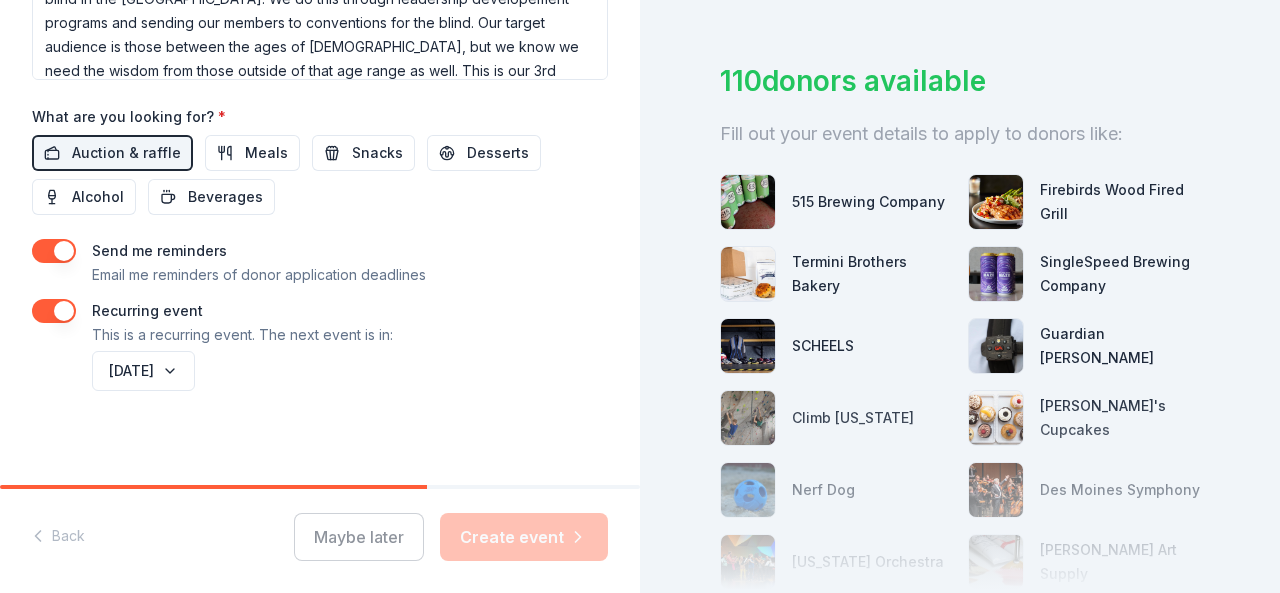 click on "Maybe later Create event" at bounding box center (451, 537) 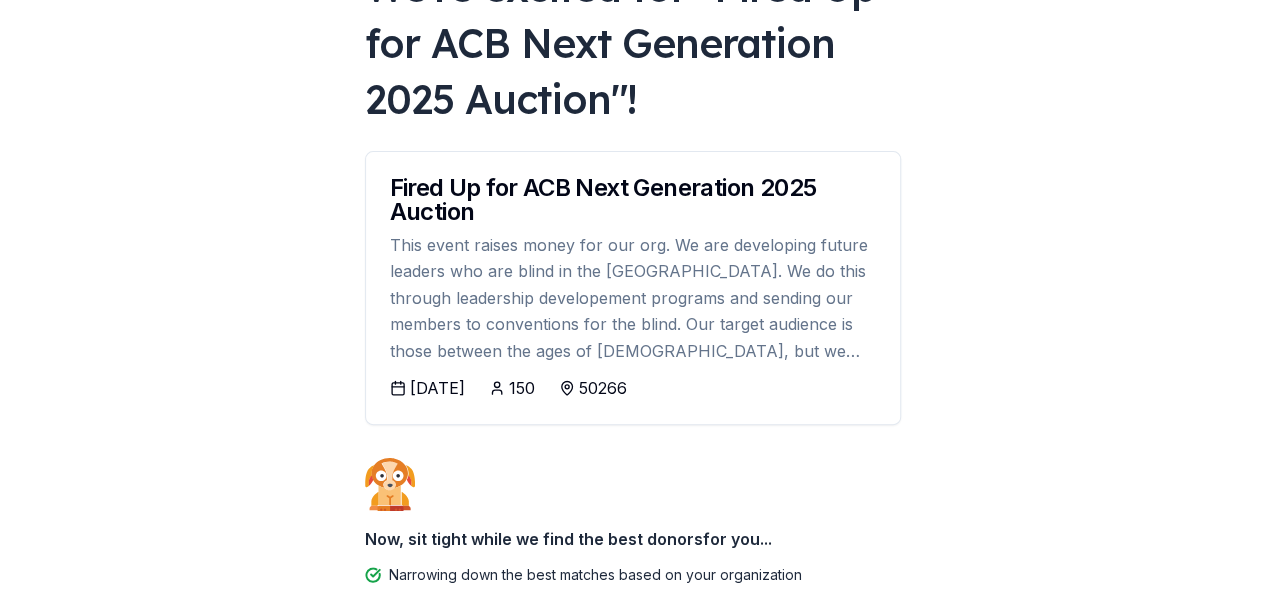 scroll, scrollTop: 200, scrollLeft: 0, axis: vertical 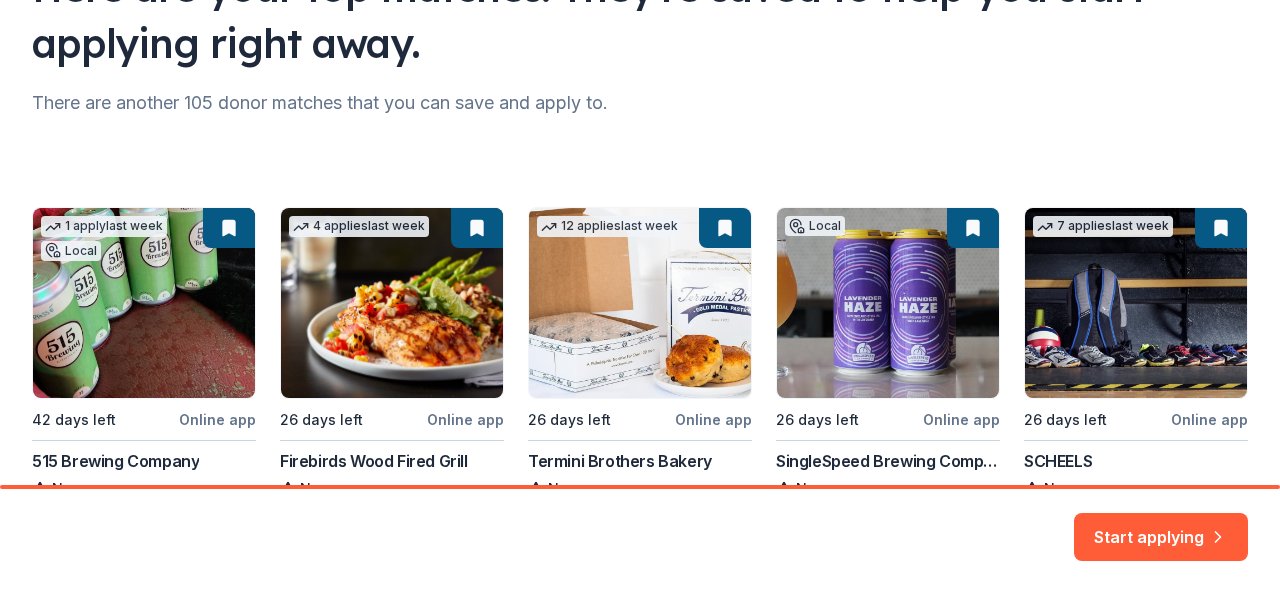 click at bounding box center (1136, 303) 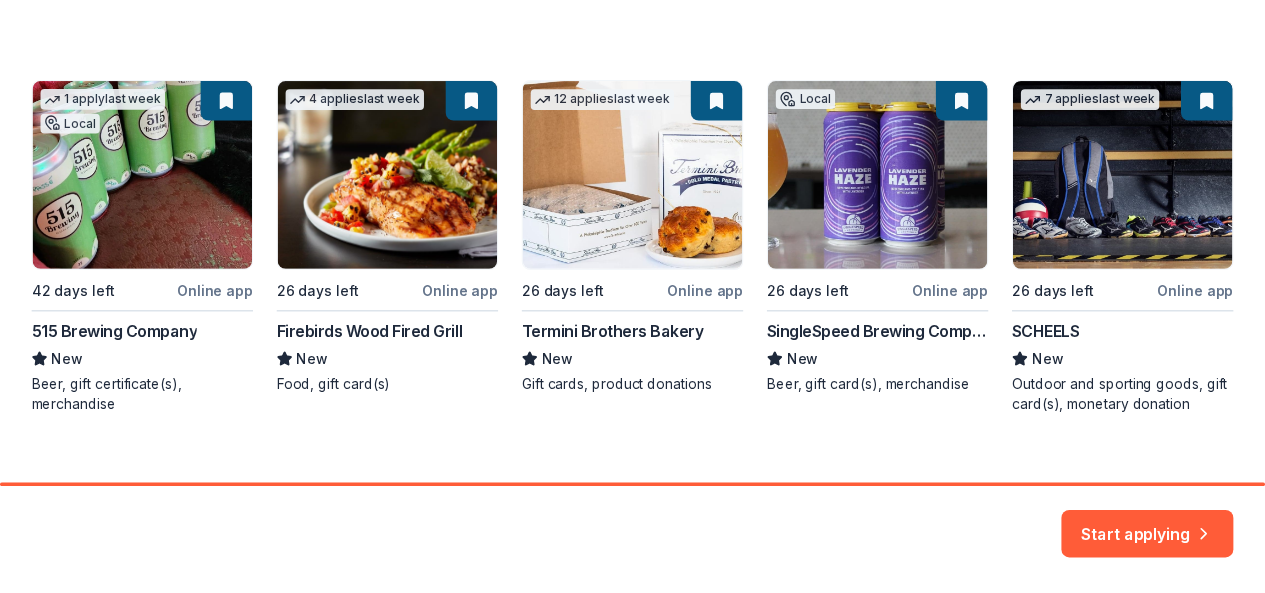 scroll, scrollTop: 355, scrollLeft: 0, axis: vertical 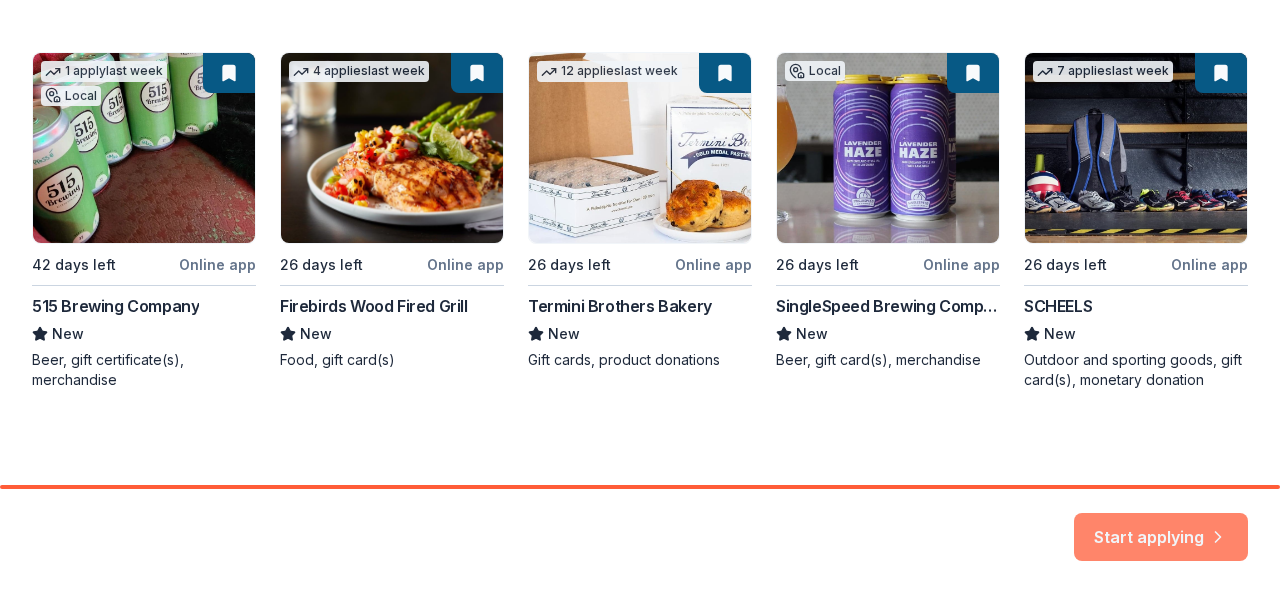 click on "Start applying" at bounding box center [1161, 525] 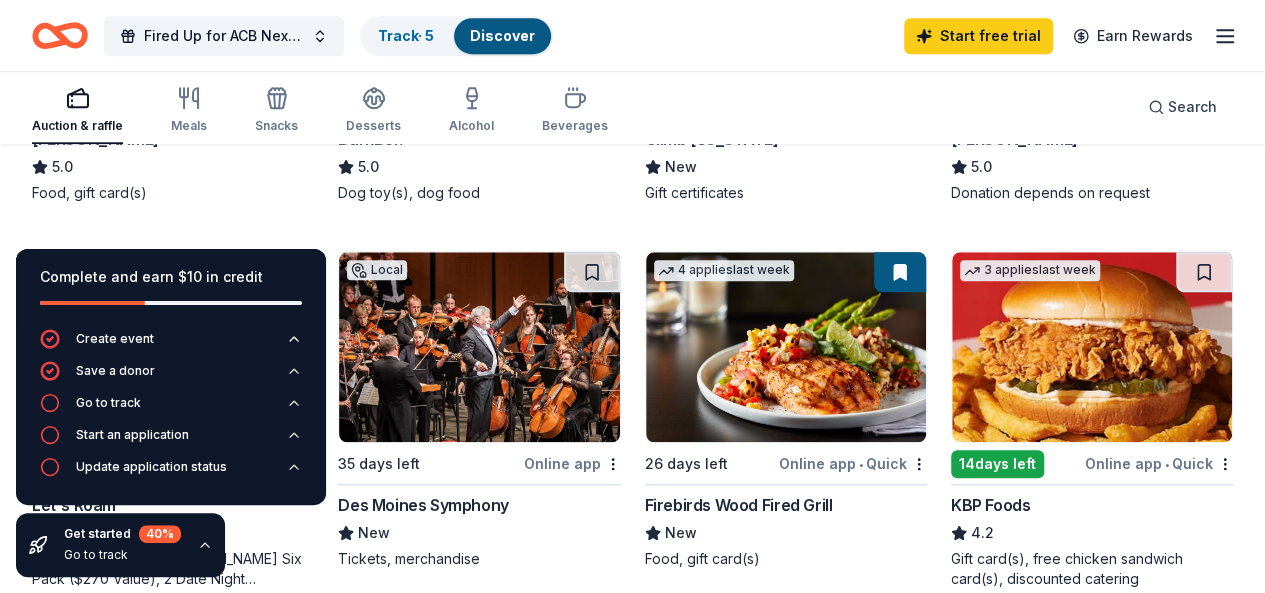 scroll, scrollTop: 900, scrollLeft: 0, axis: vertical 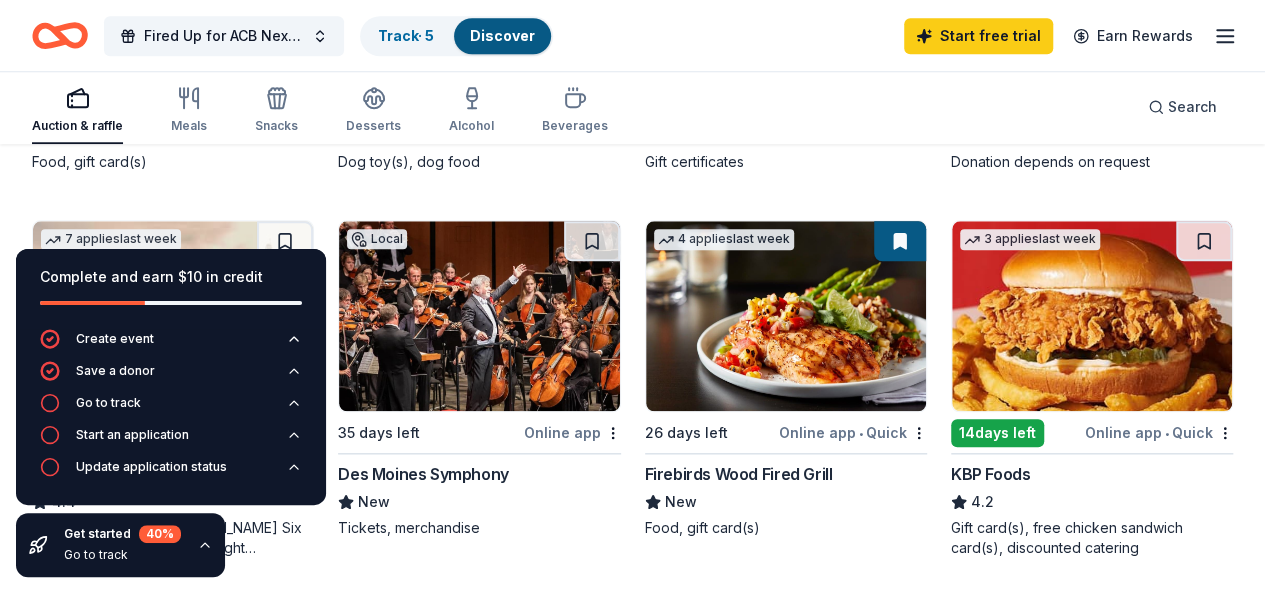 type 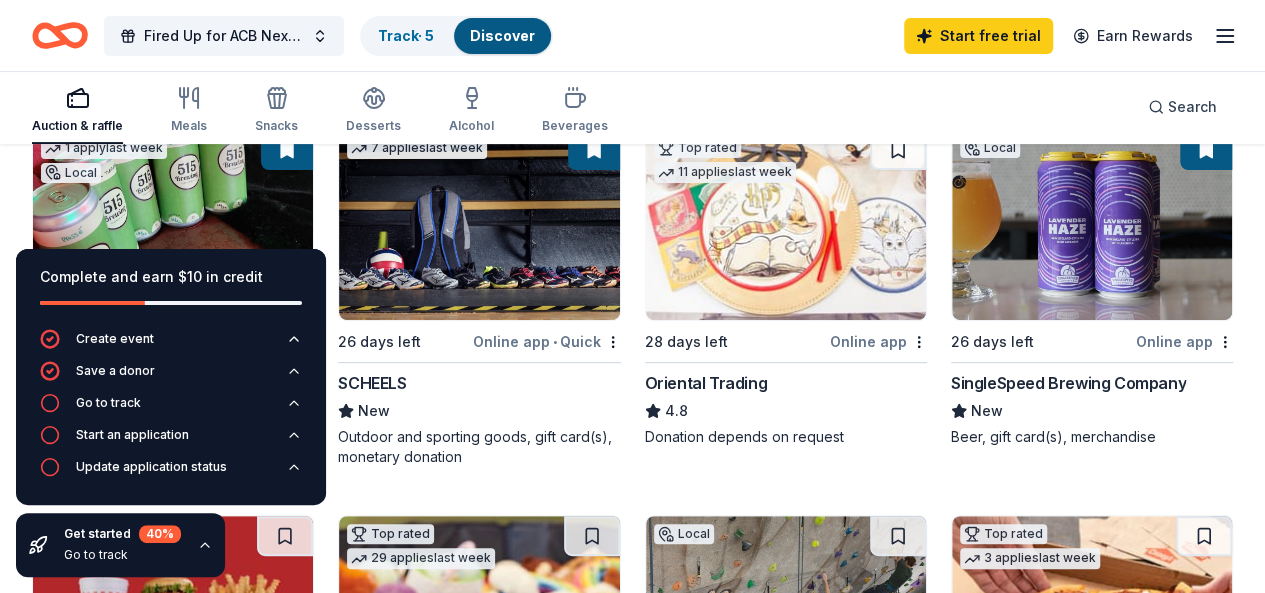 click on "Complete and earn $10 in credit" at bounding box center (171, 277) 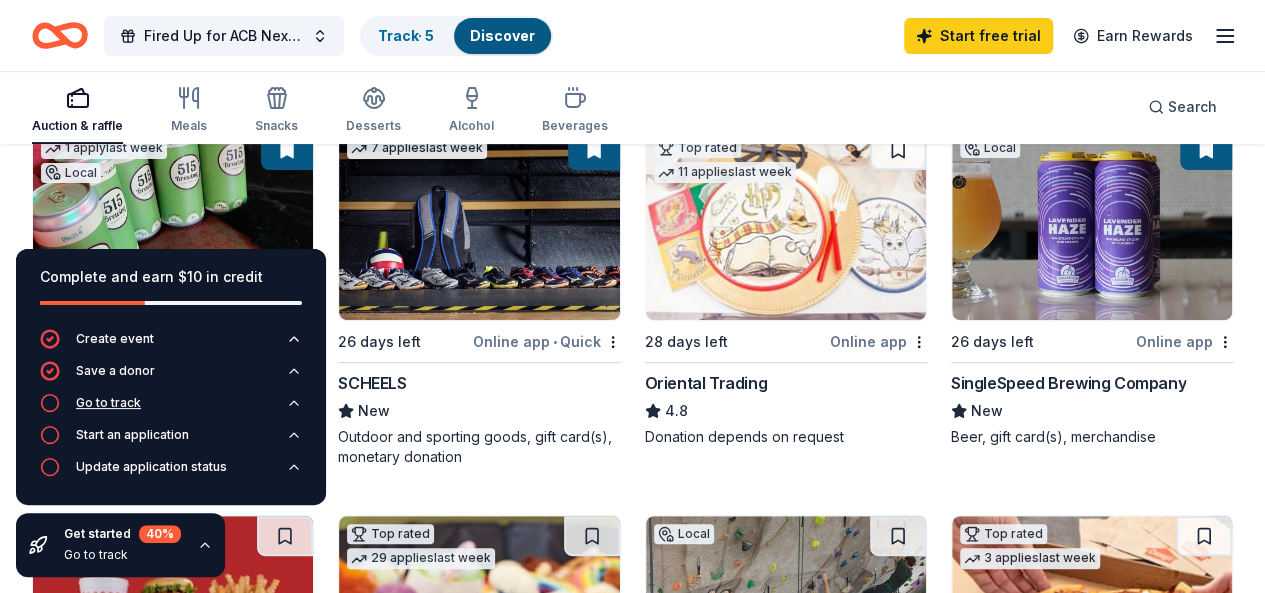 click on "Go to track" at bounding box center [171, 409] 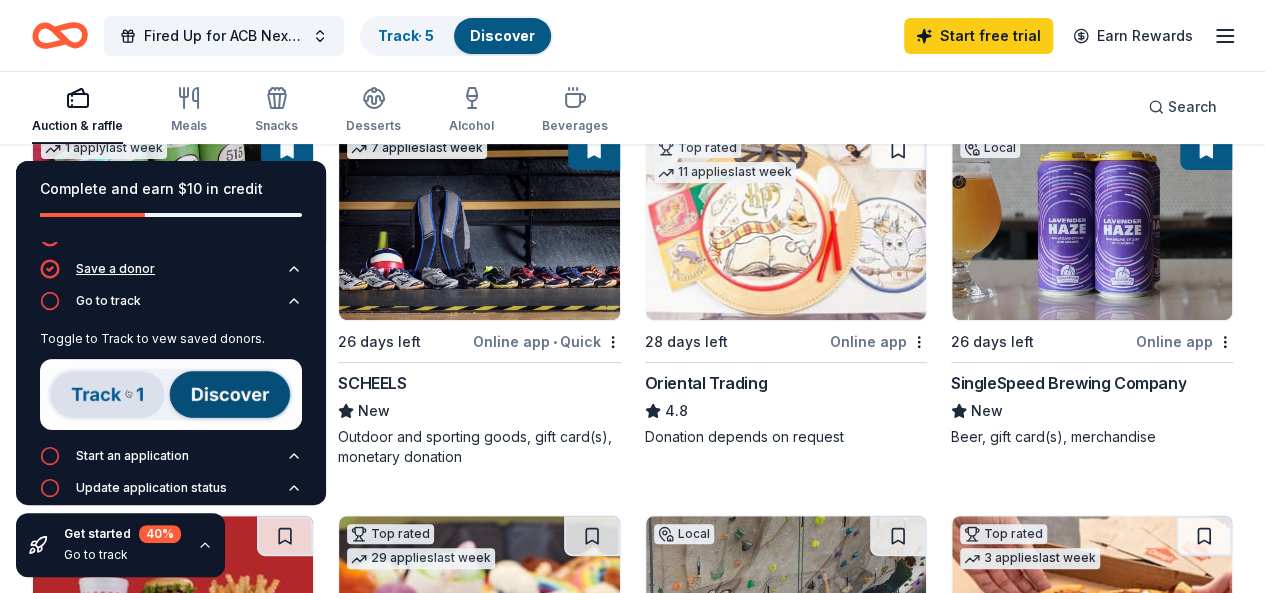 scroll, scrollTop: 0, scrollLeft: 0, axis: both 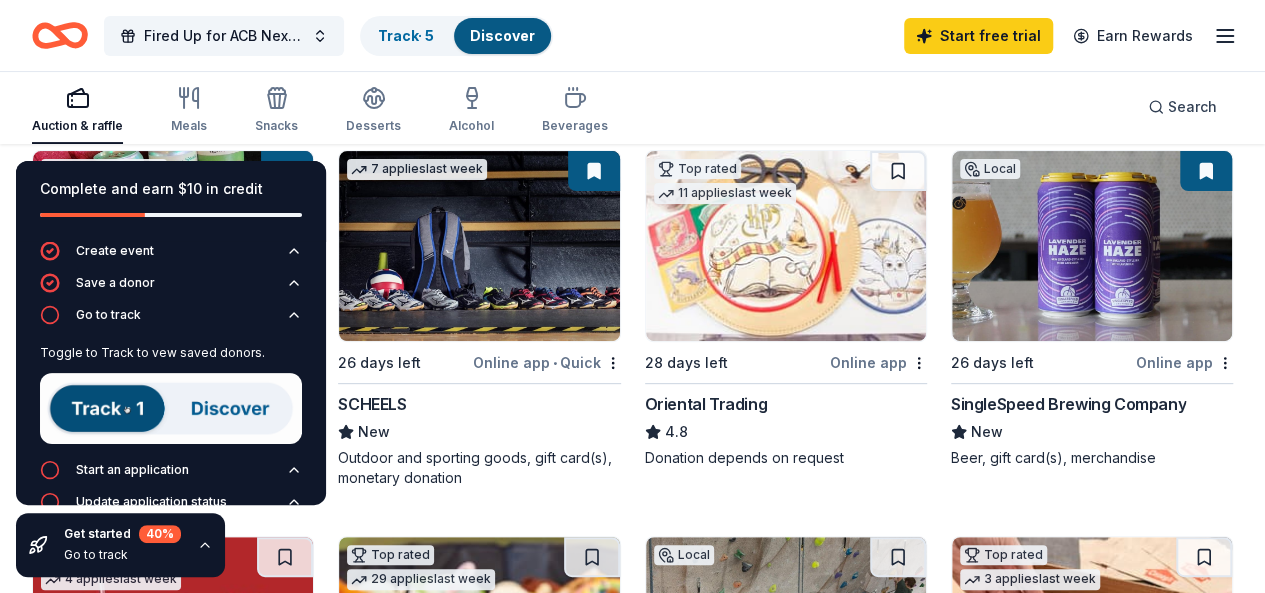 click on "SCHEELS" at bounding box center [372, 404] 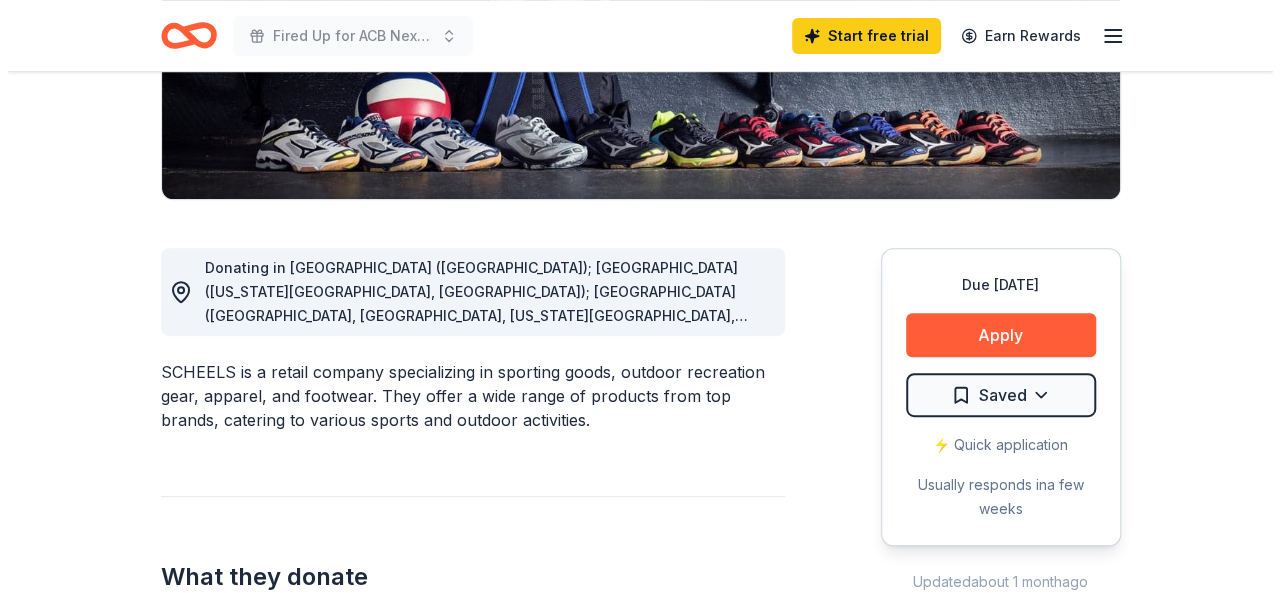 scroll, scrollTop: 400, scrollLeft: 0, axis: vertical 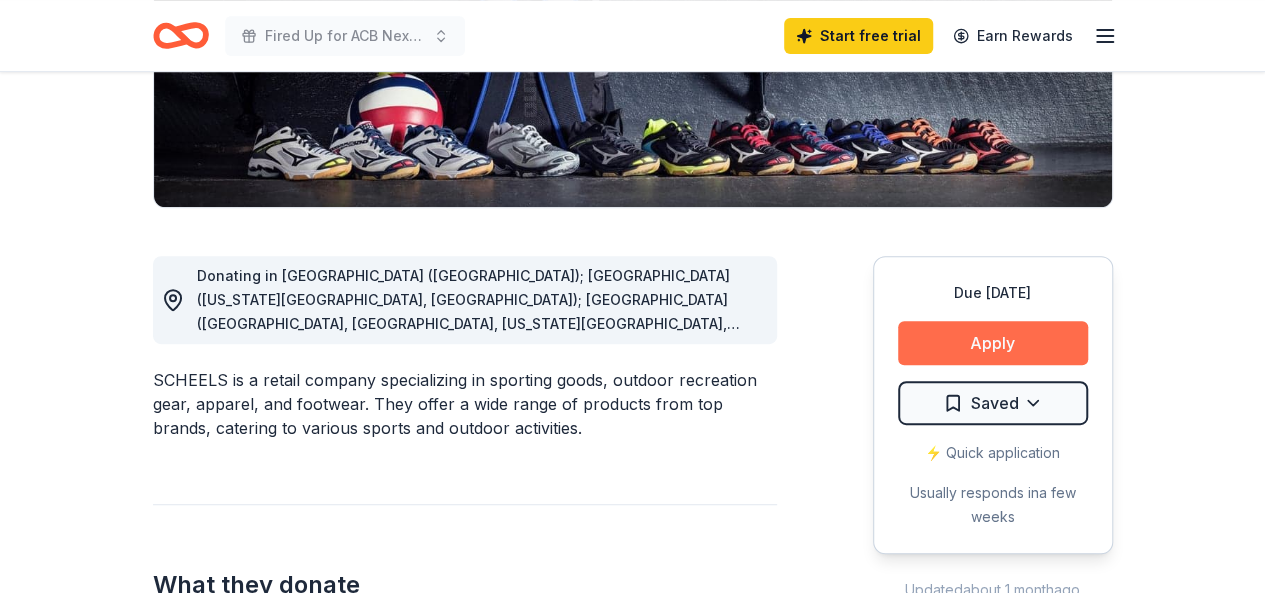 click on "Apply" at bounding box center (993, 343) 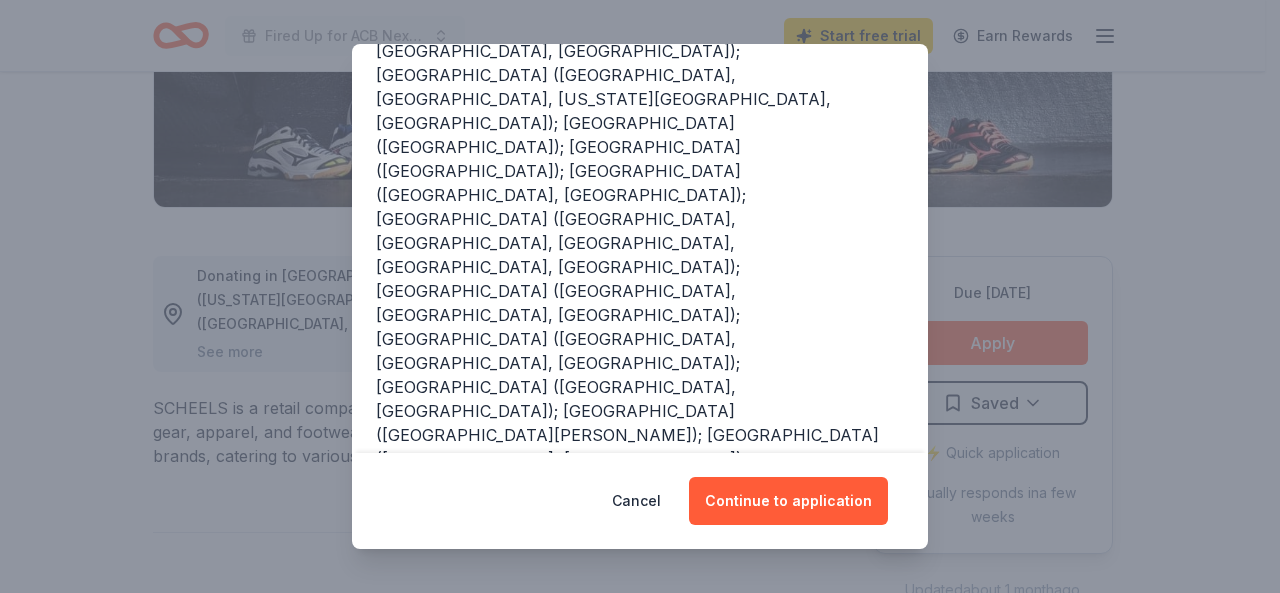 scroll, scrollTop: 344, scrollLeft: 0, axis: vertical 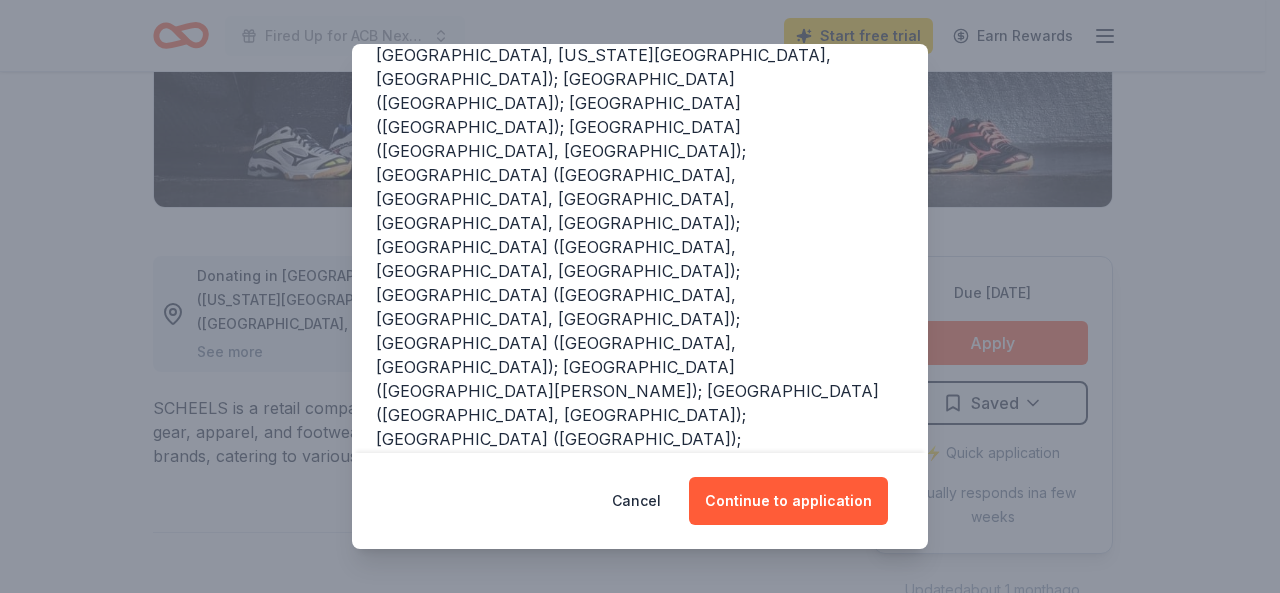 click on "Continue to application" at bounding box center [788, 501] 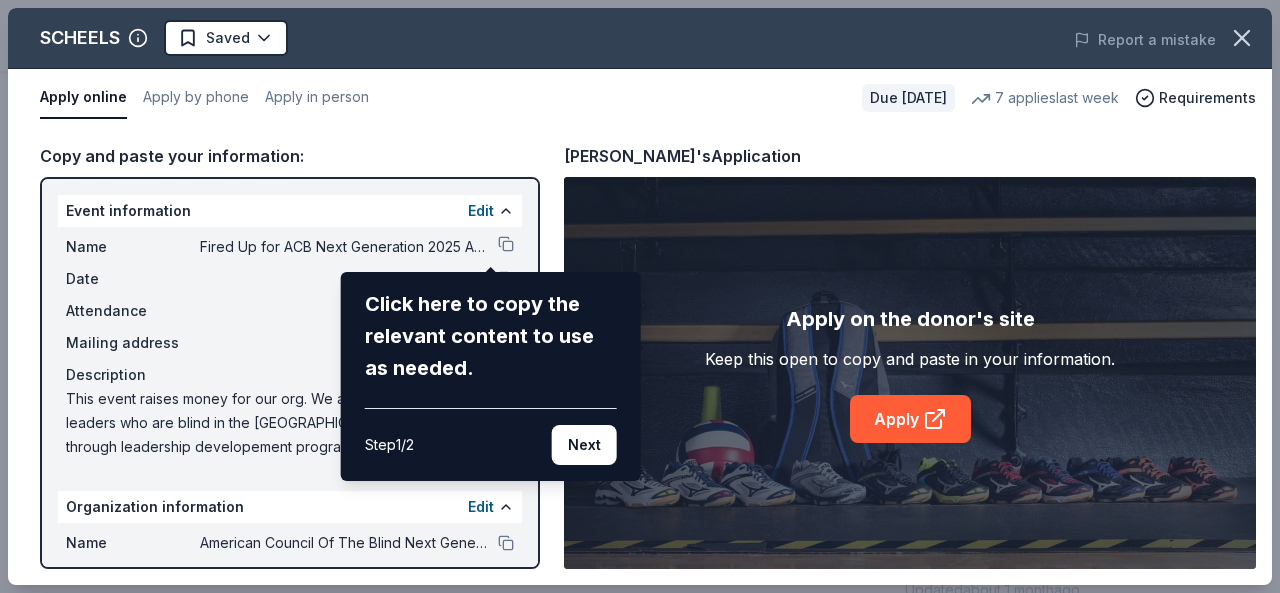 click on "Next" at bounding box center (584, 445) 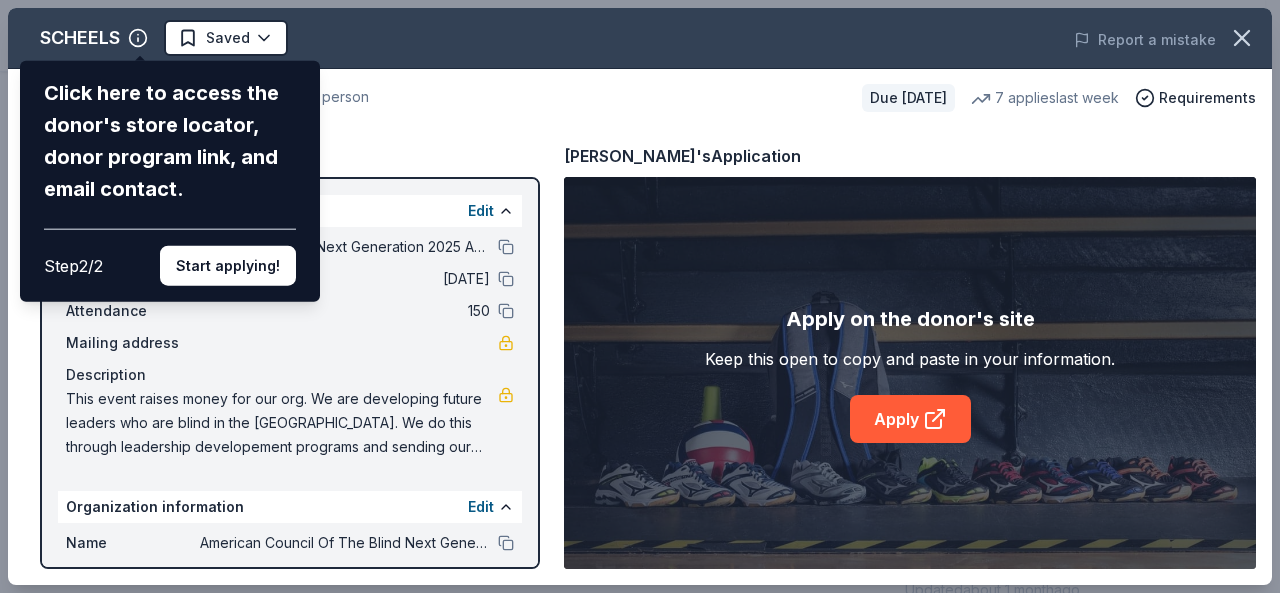 scroll, scrollTop: 132, scrollLeft: 0, axis: vertical 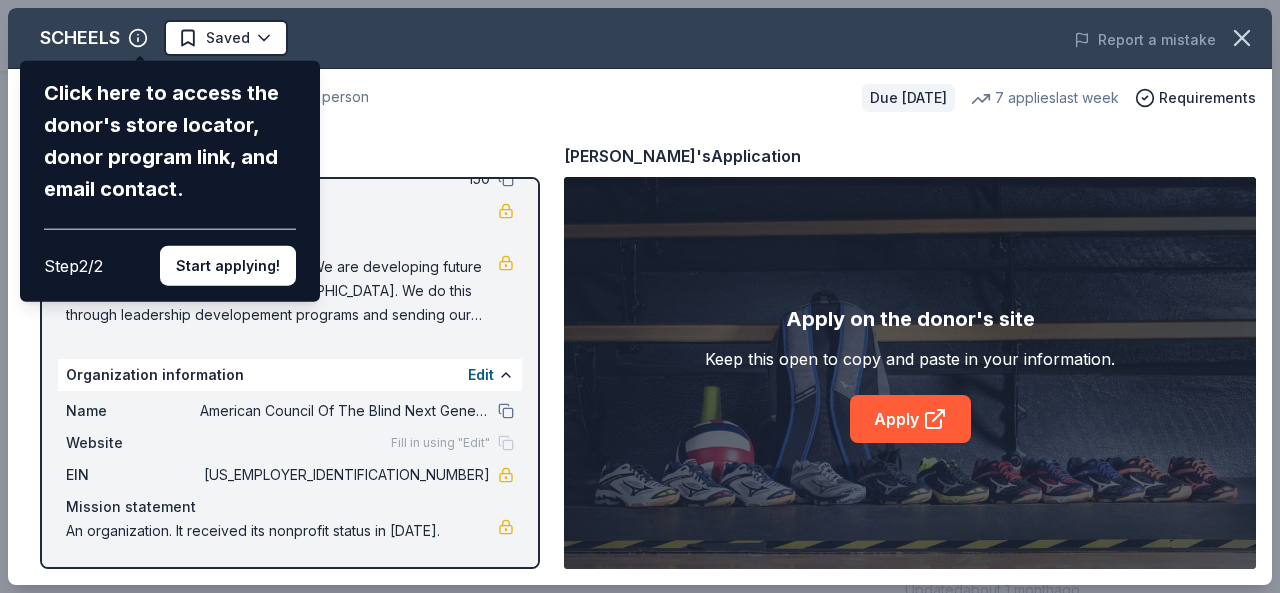 click on "Fill in using "Edit"" at bounding box center (452, 443) 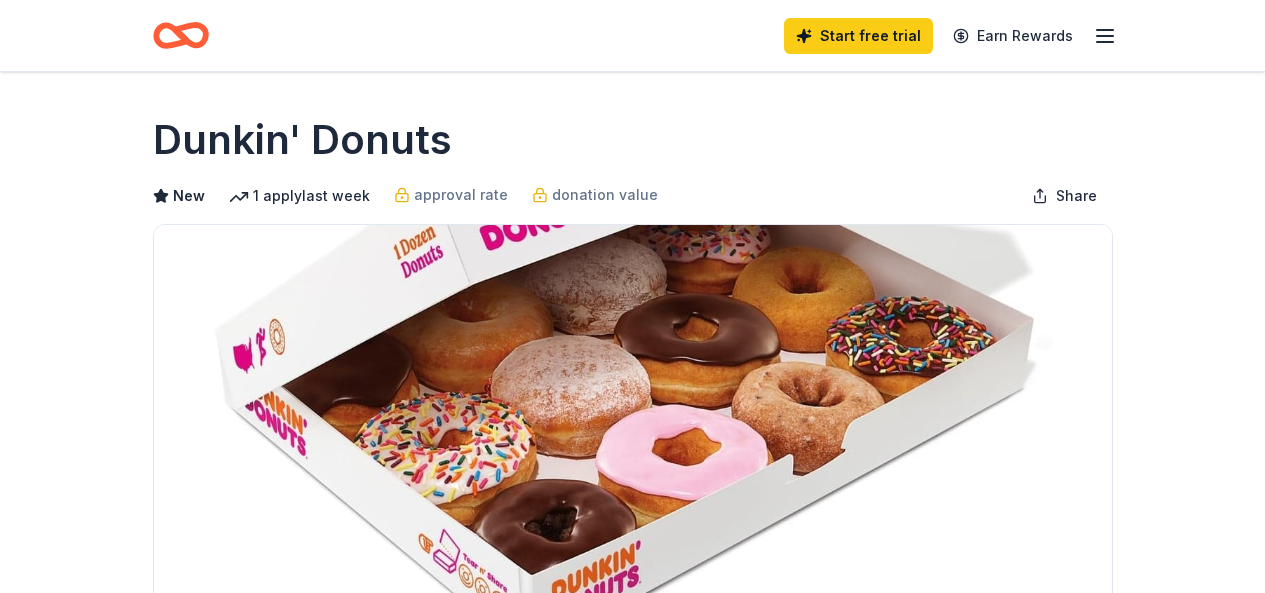 scroll, scrollTop: 400, scrollLeft: 0, axis: vertical 